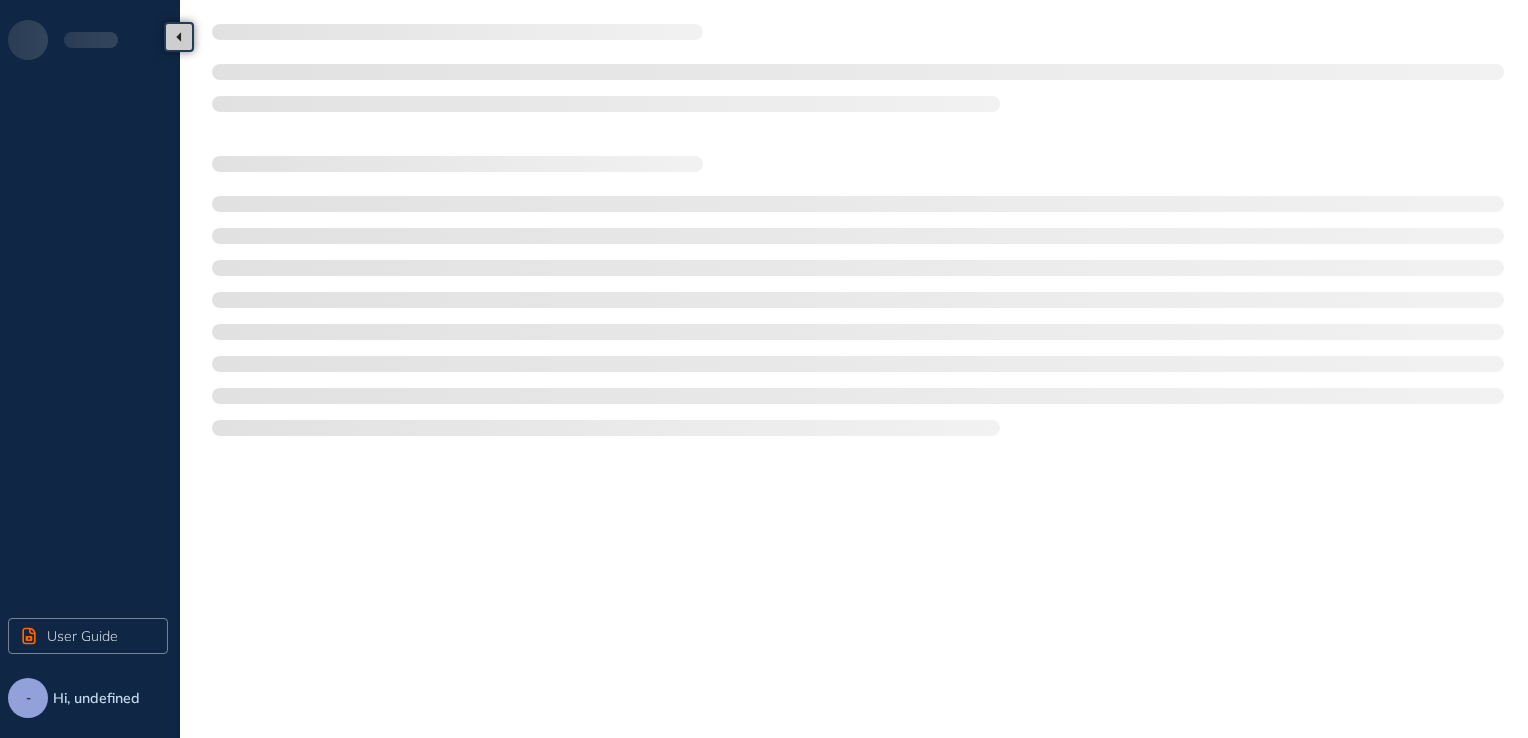 scroll, scrollTop: 0, scrollLeft: 0, axis: both 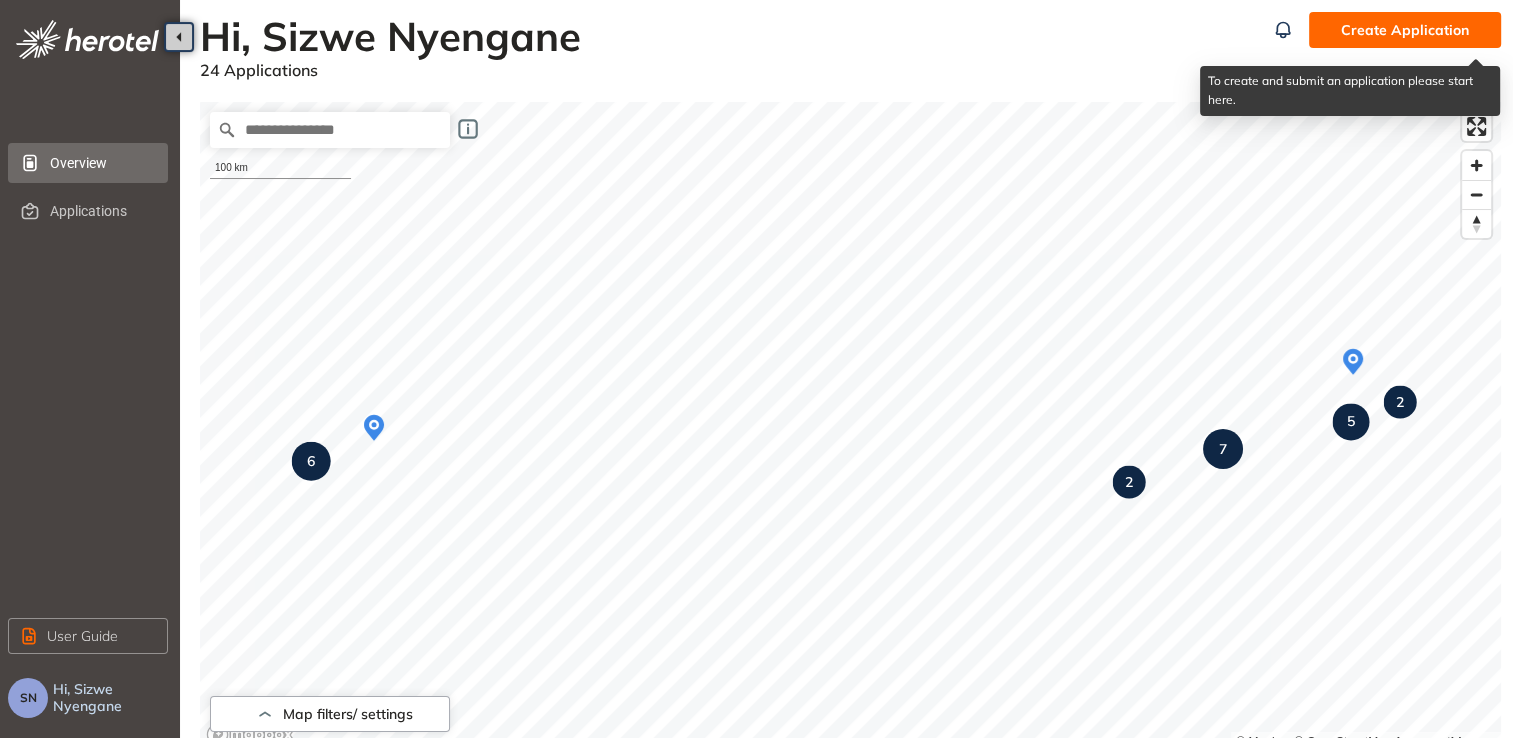 click on "Create Application" at bounding box center [1405, 30] 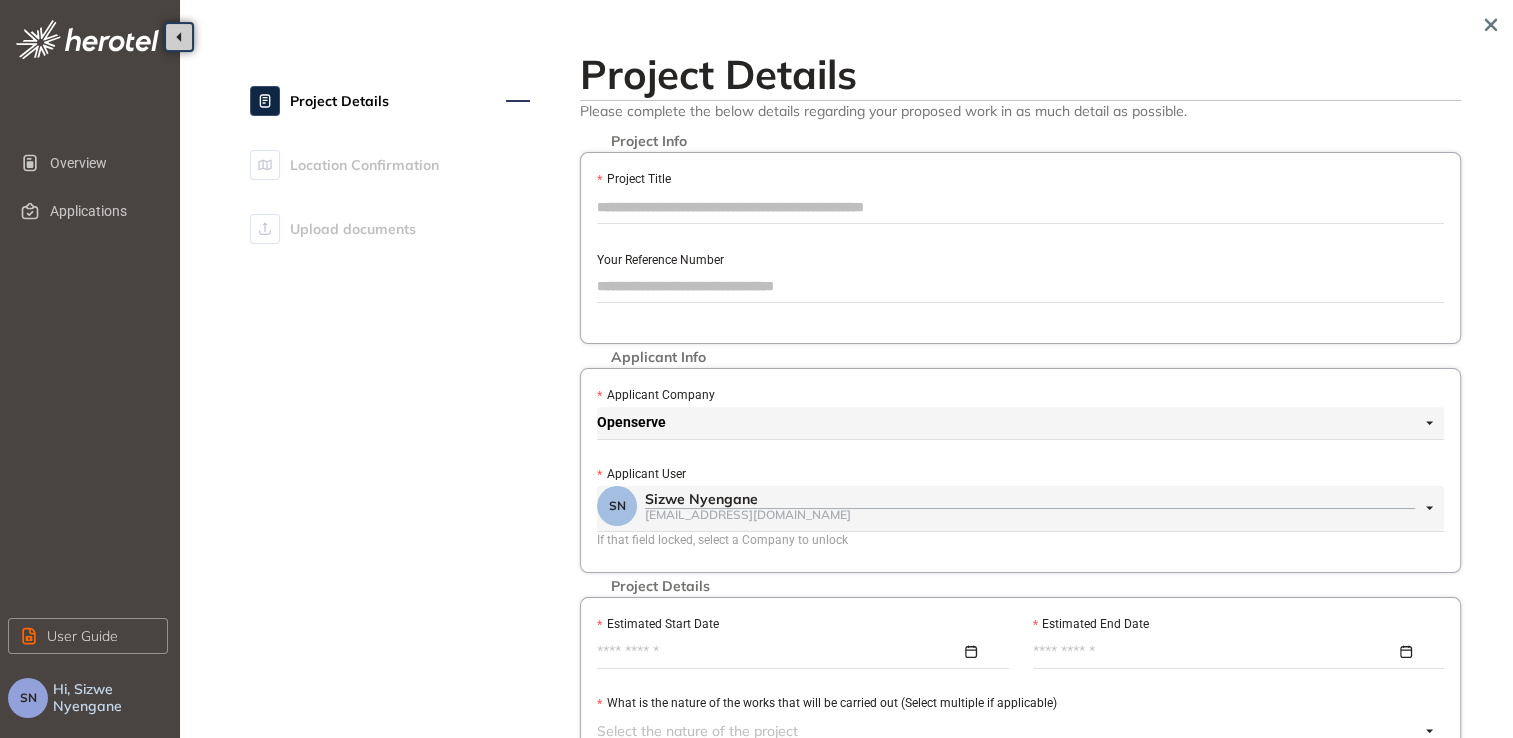 click on "Project Title" at bounding box center [1020, 207] 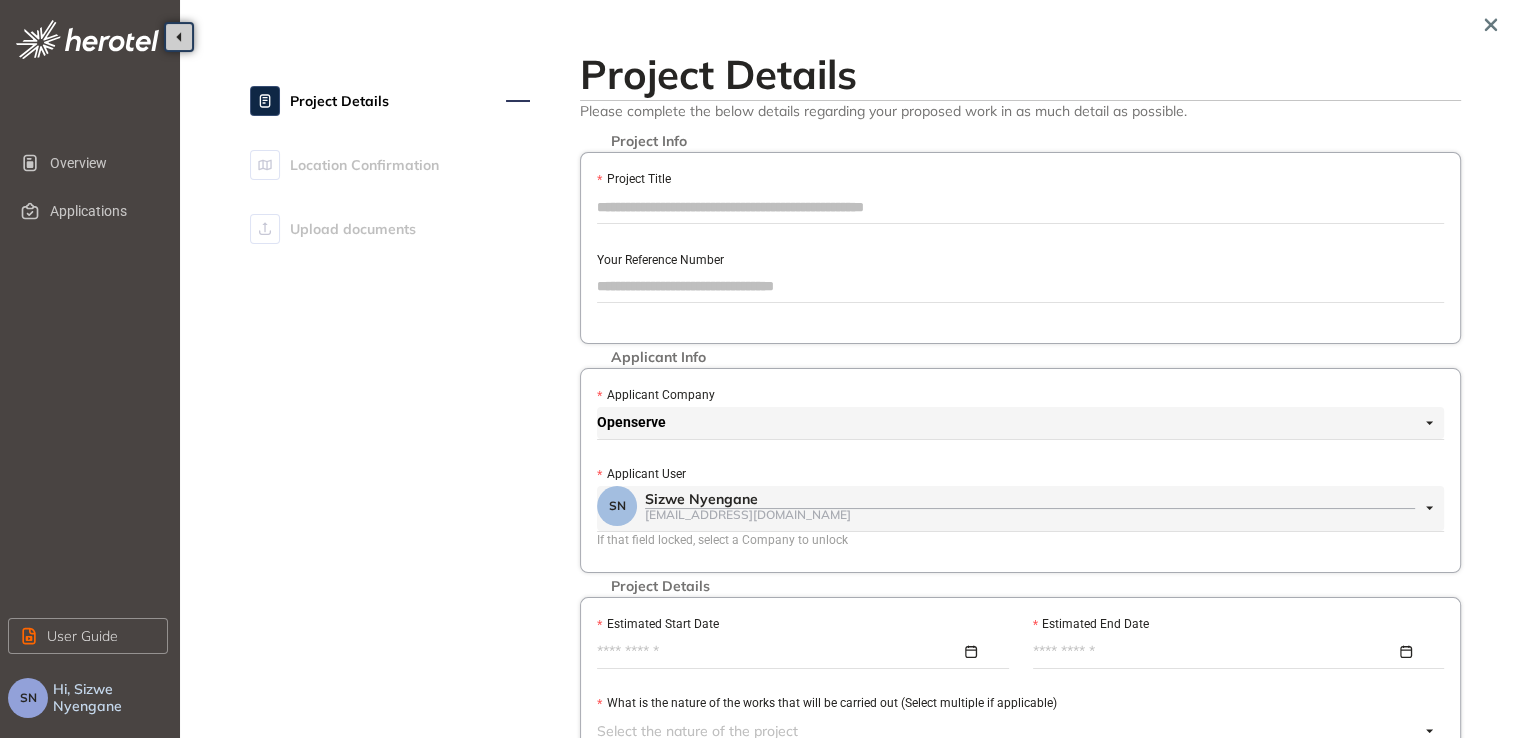 paste on "**********" 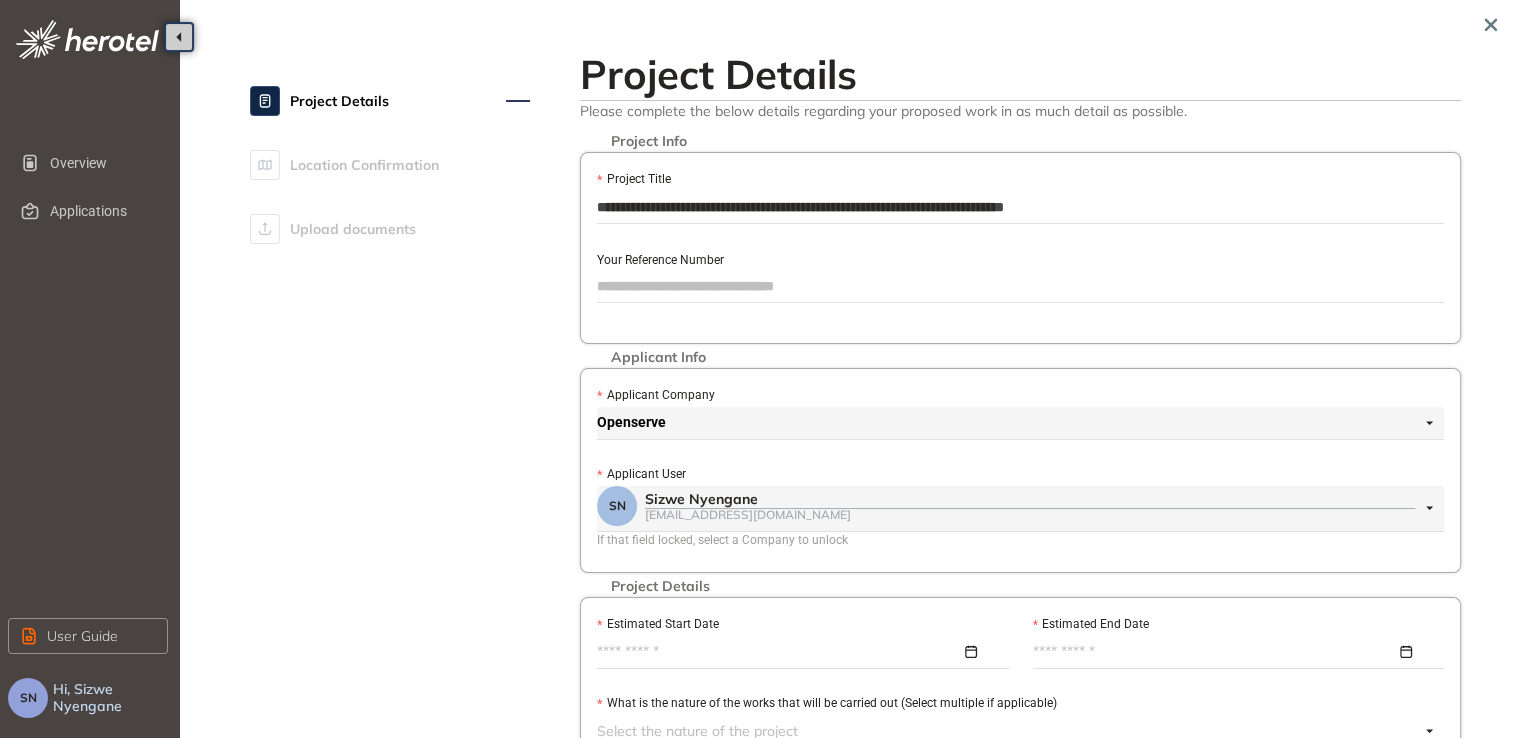 type on "**********" 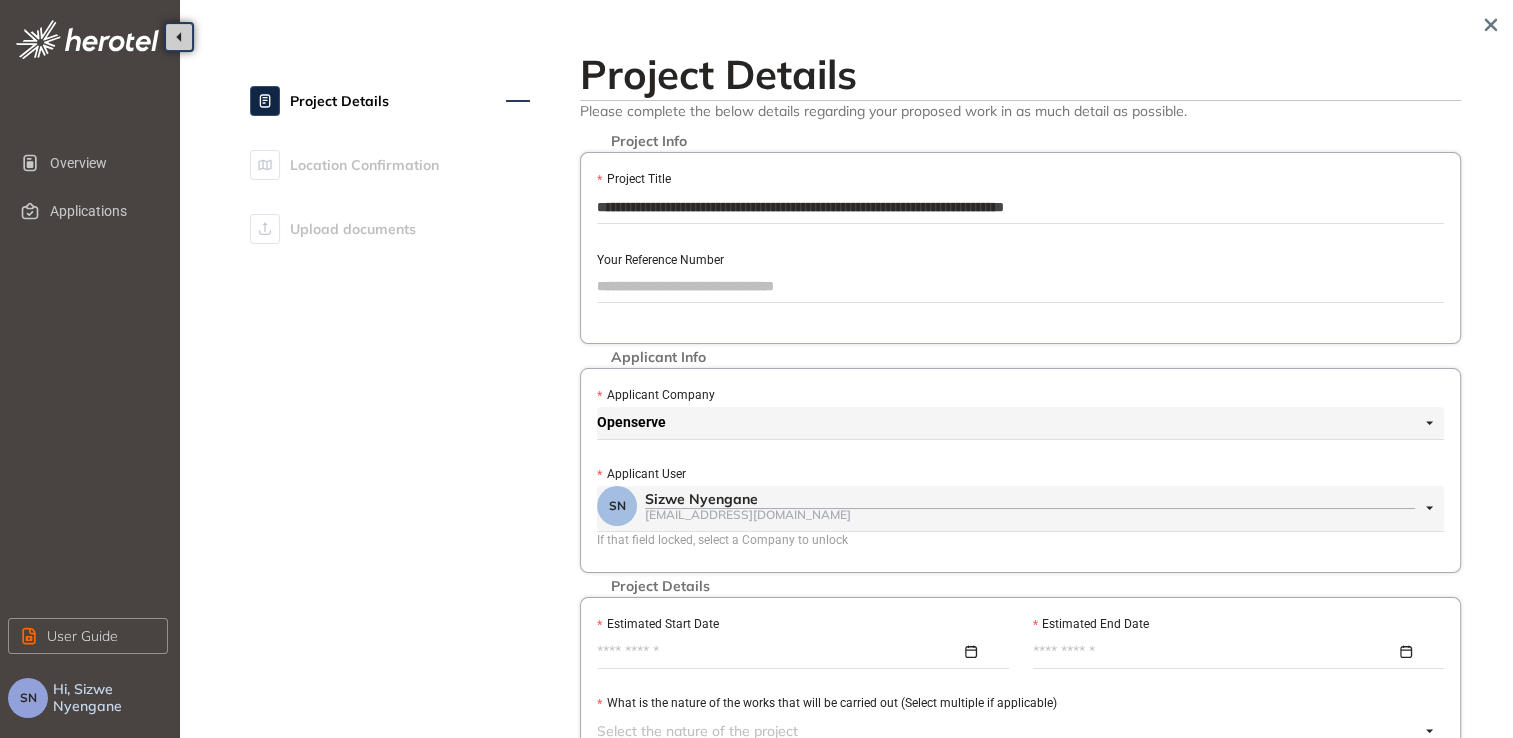 drag, startPoint x: 665, startPoint y: 206, endPoint x: 596, endPoint y: 202, distance: 69.115845 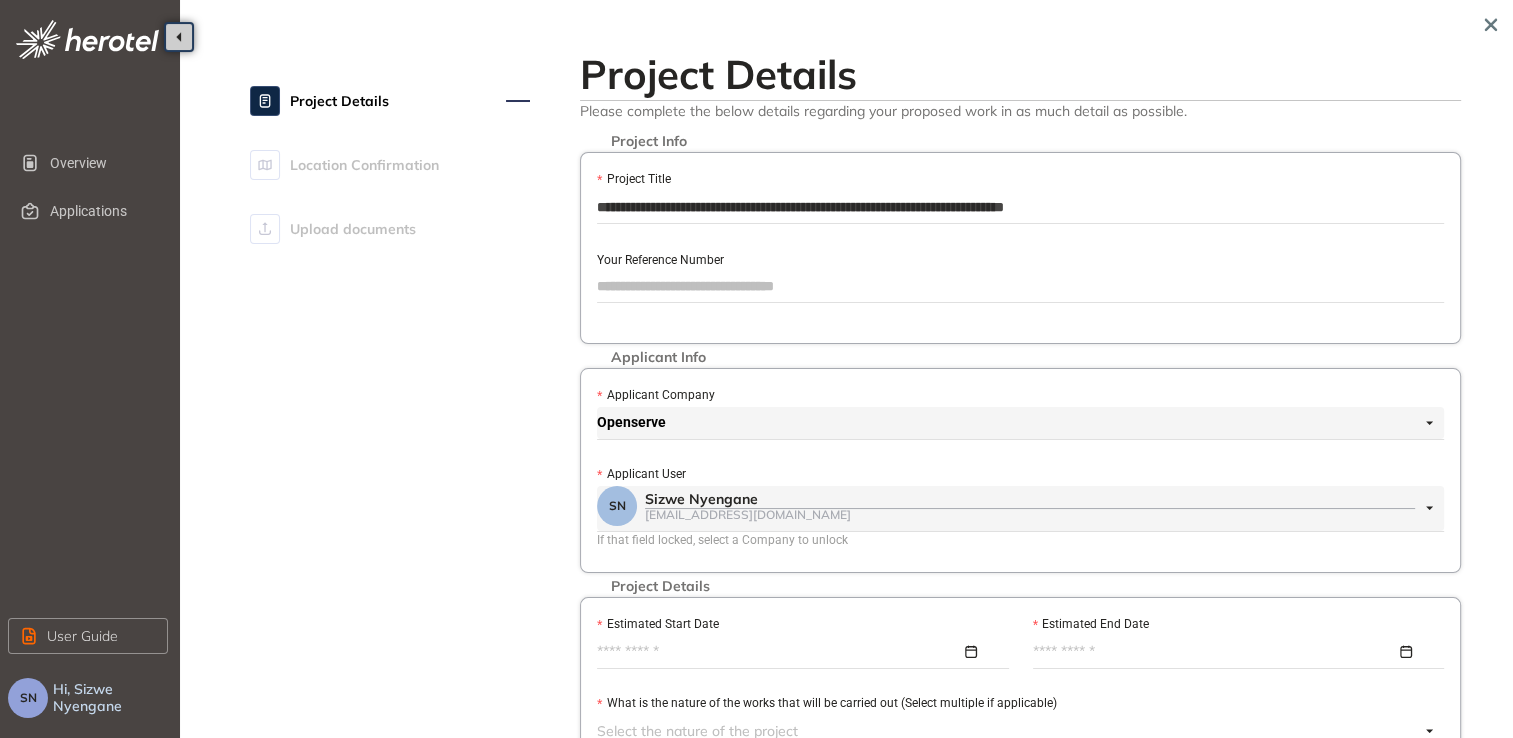 paste on "*********" 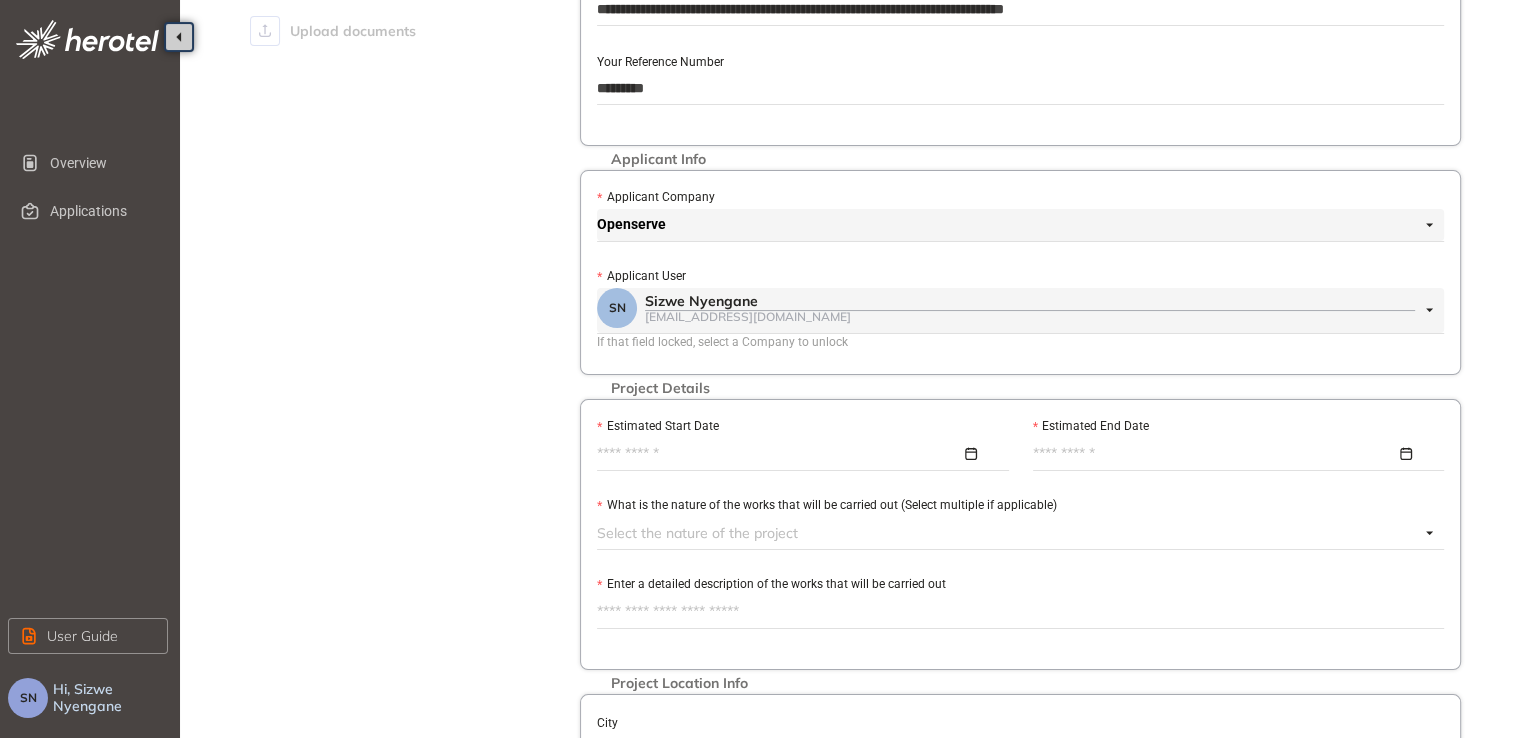 scroll, scrollTop: 200, scrollLeft: 0, axis: vertical 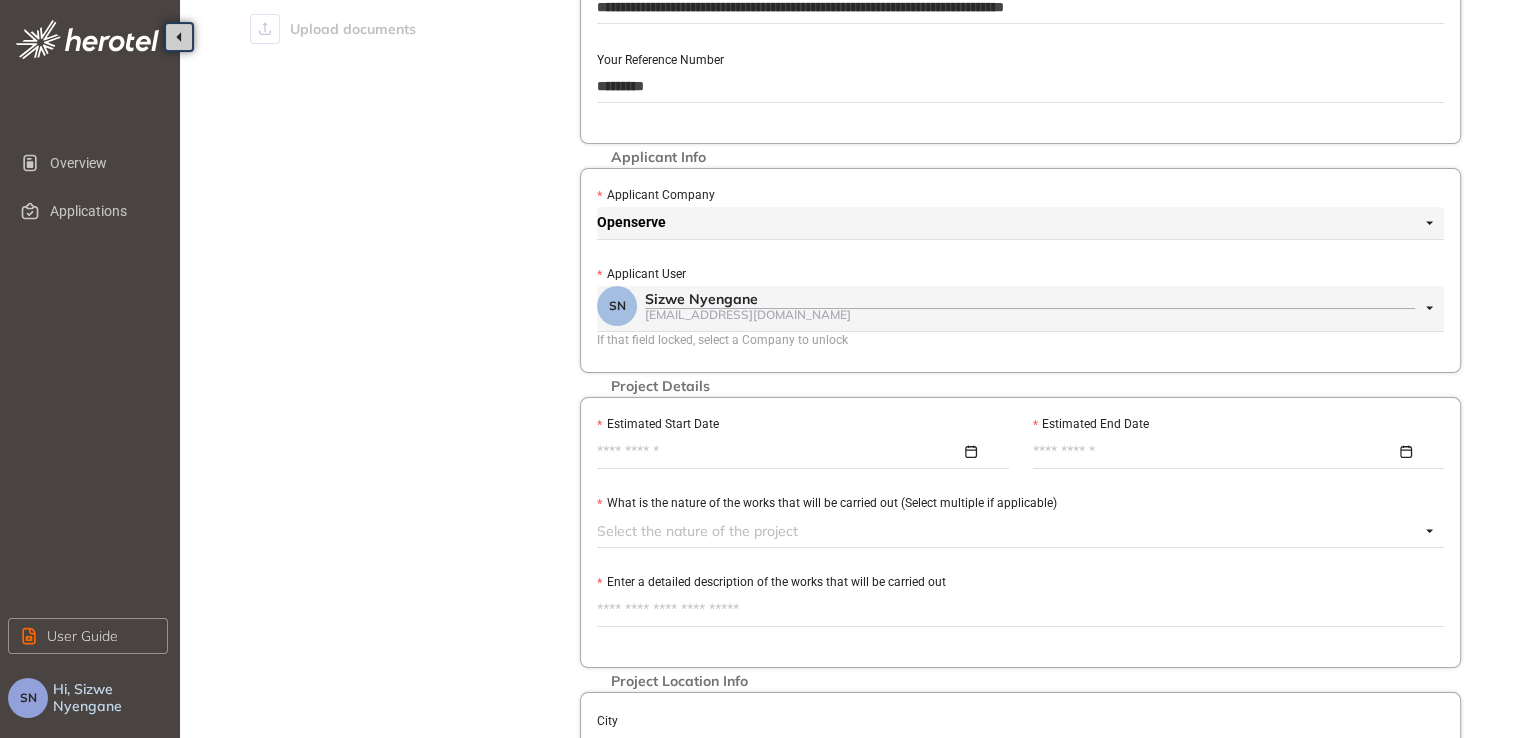 type on "*********" 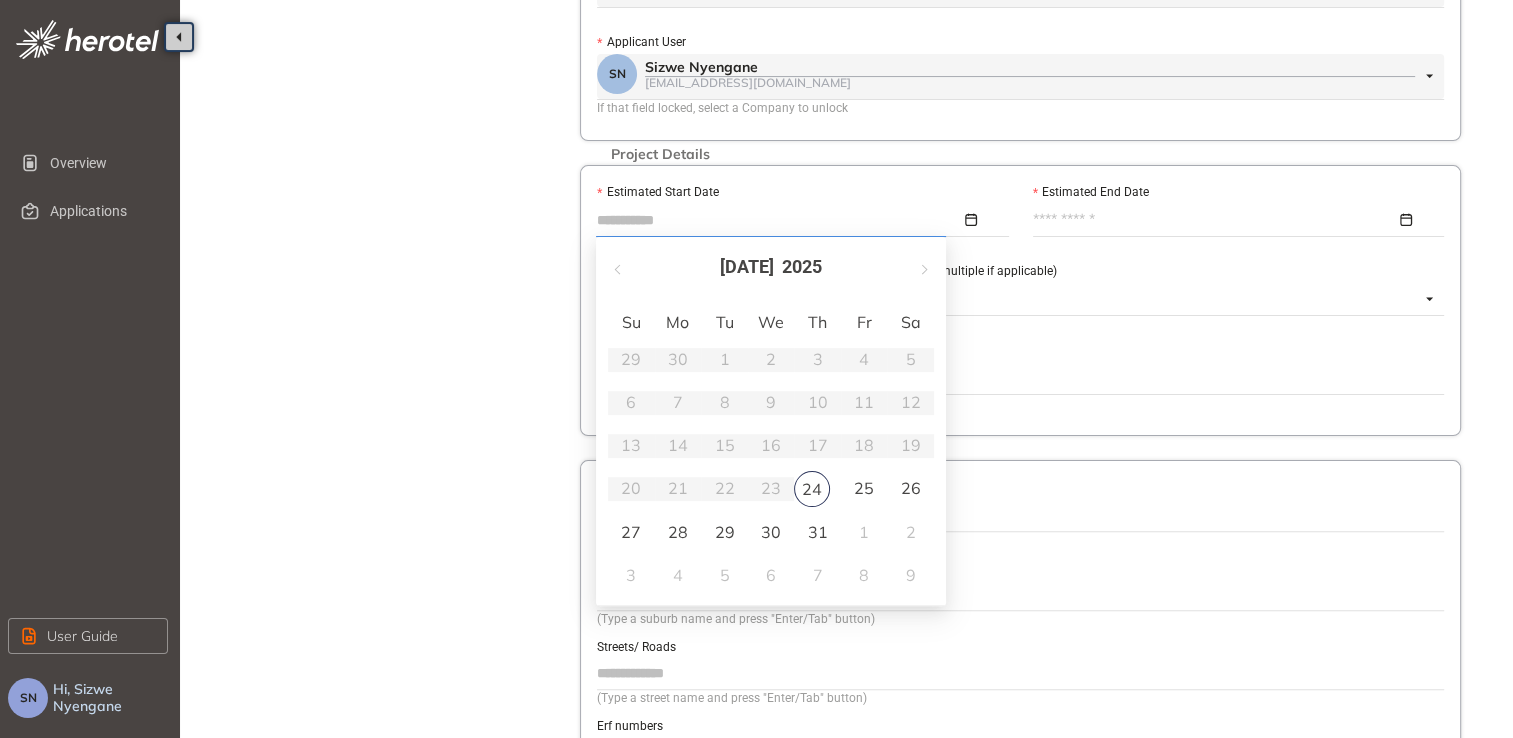scroll, scrollTop: 433, scrollLeft: 0, axis: vertical 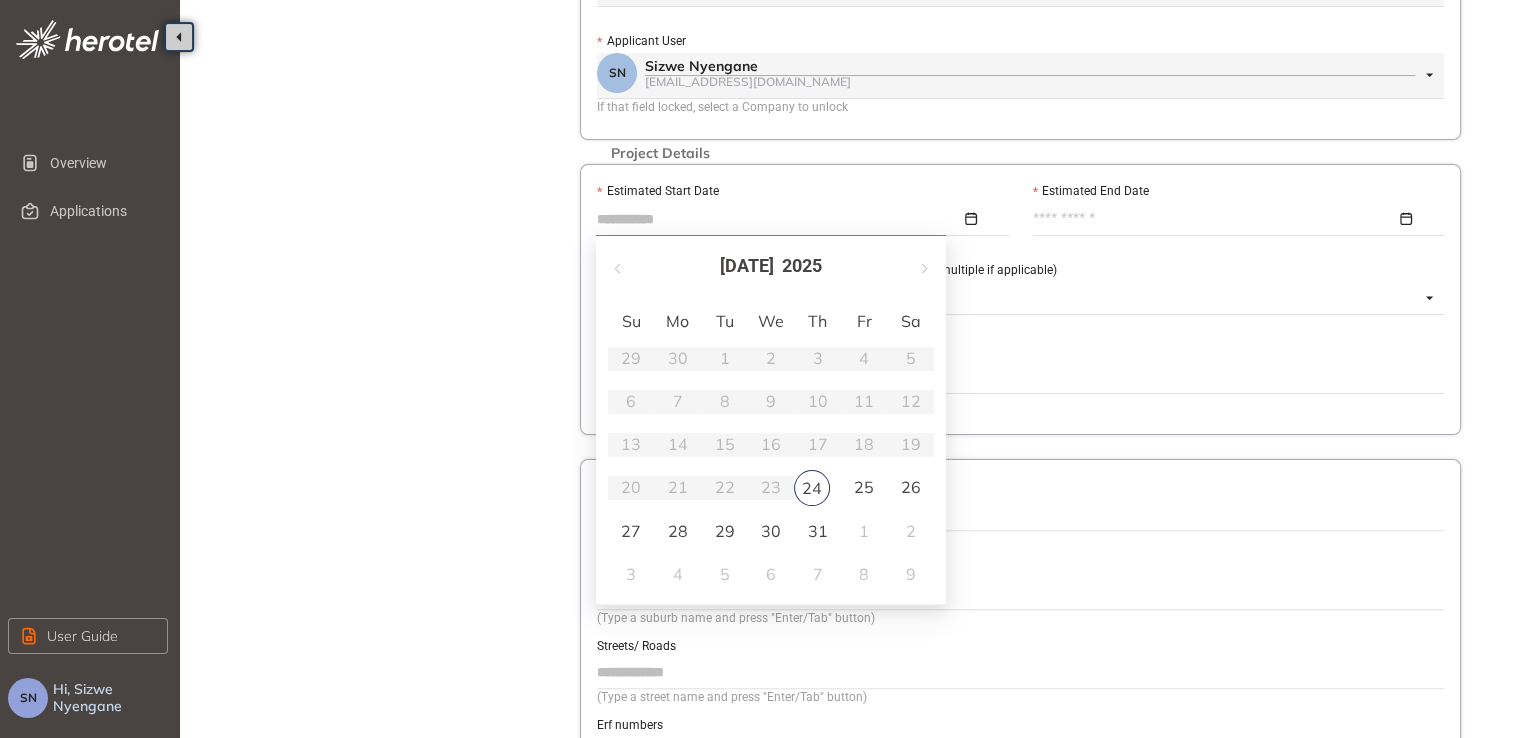 type on "**********" 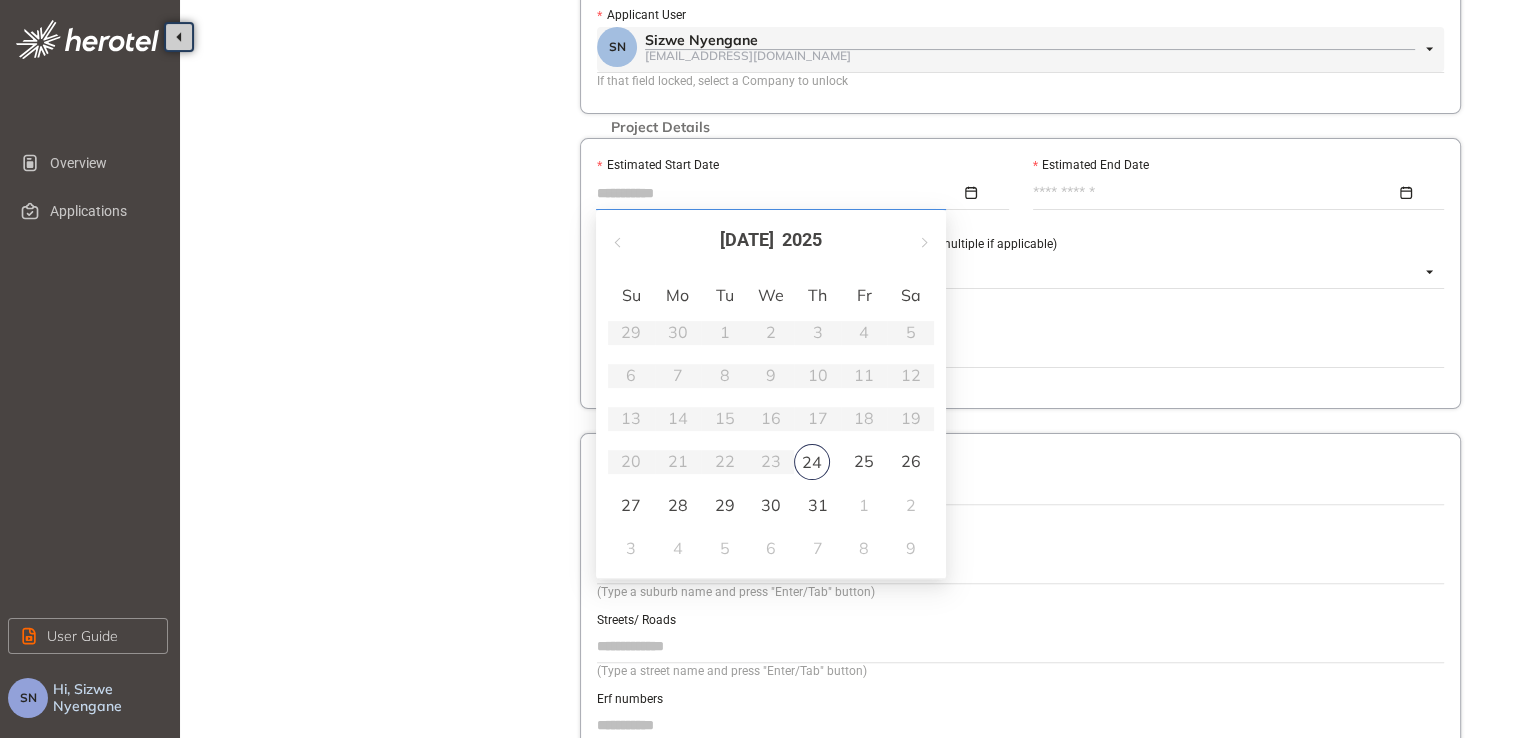 type on "**********" 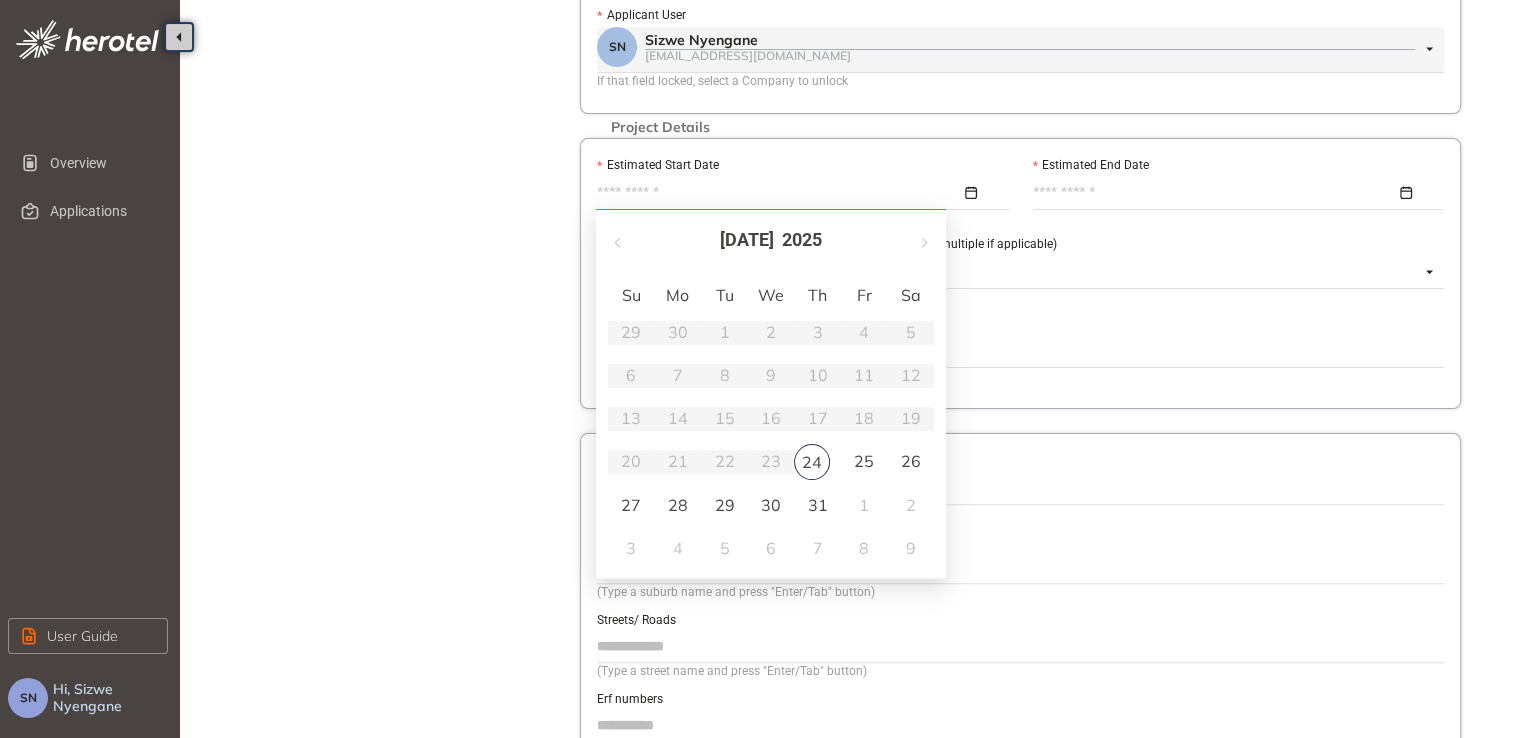 scroll, scrollTop: 466, scrollLeft: 0, axis: vertical 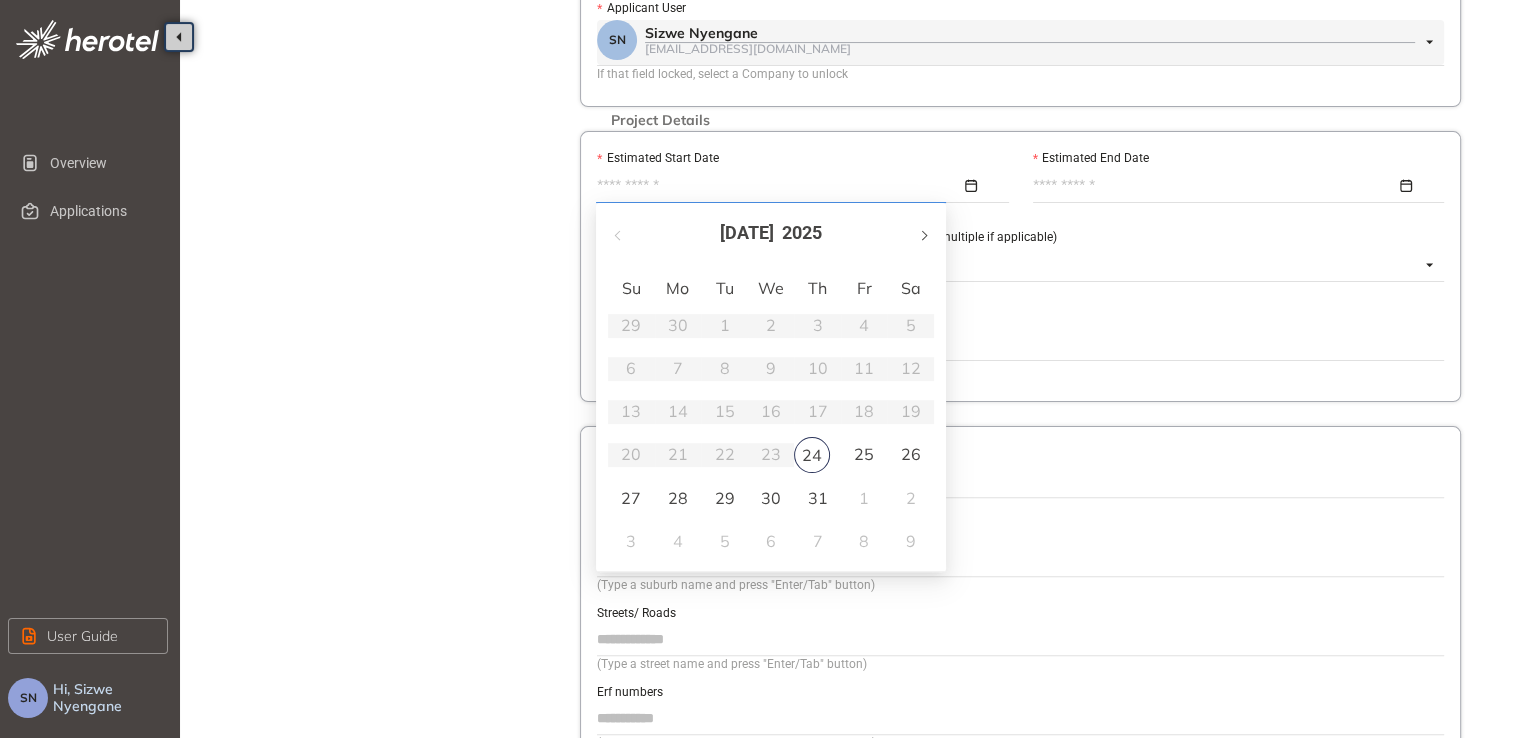 click at bounding box center [923, 233] 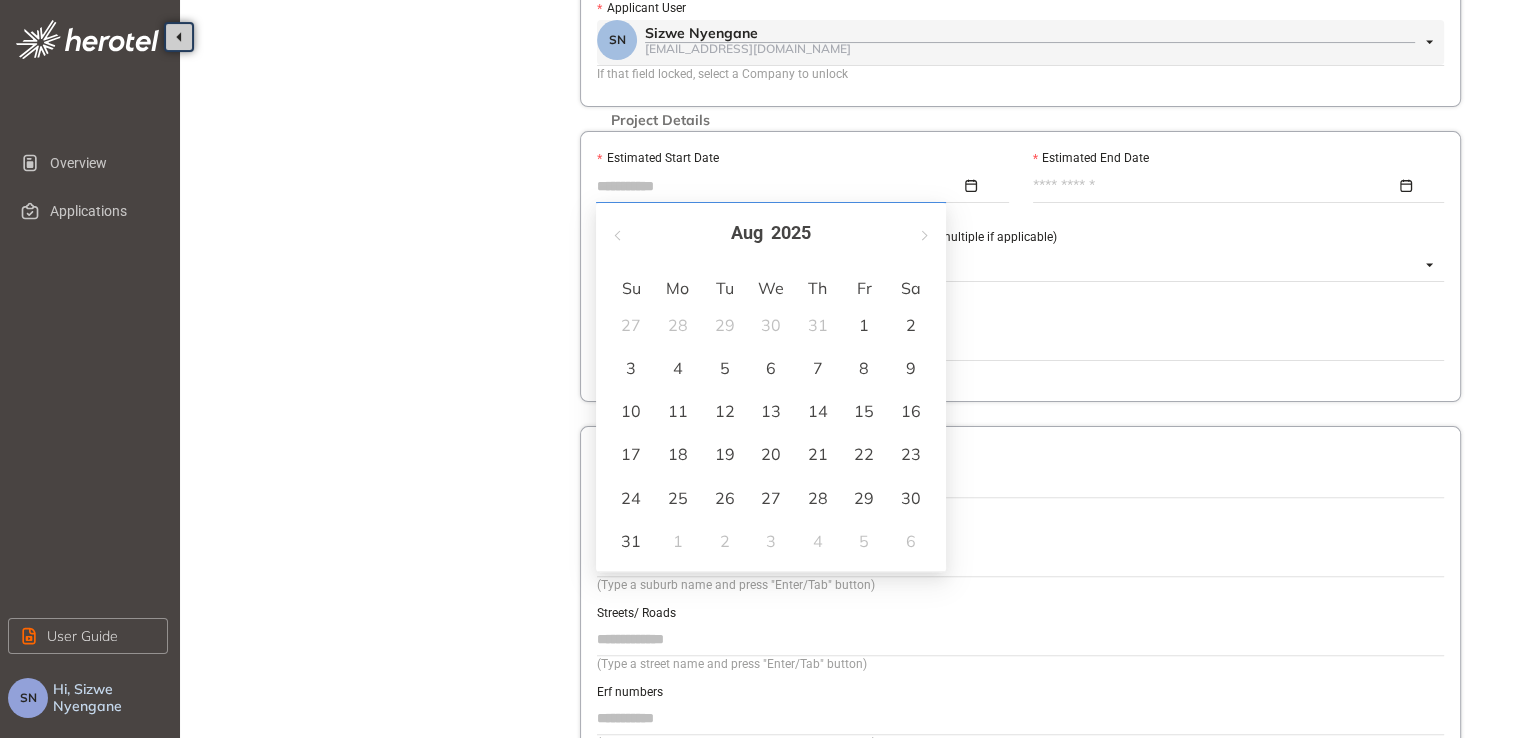 type on "**********" 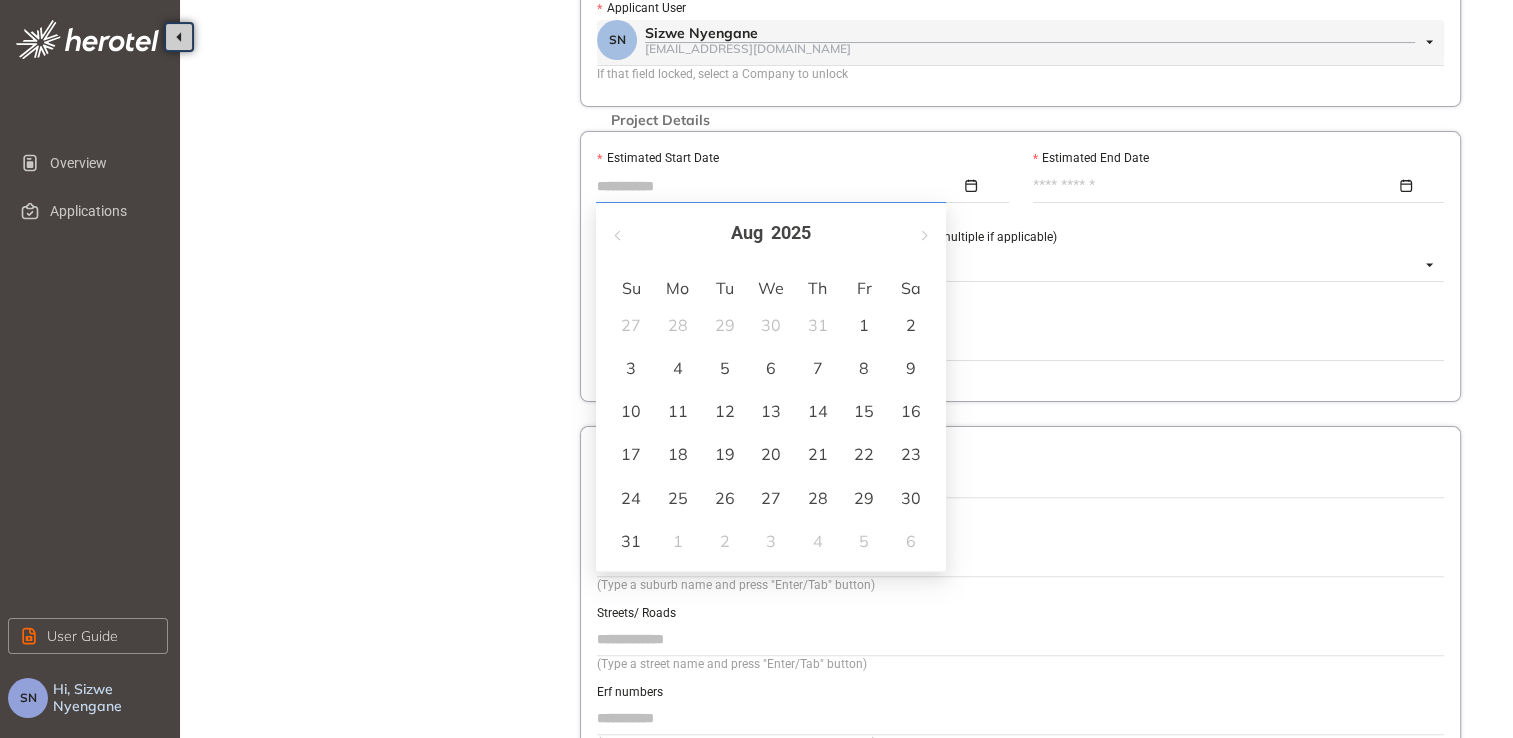 click on "11" at bounding box center (678, 411) 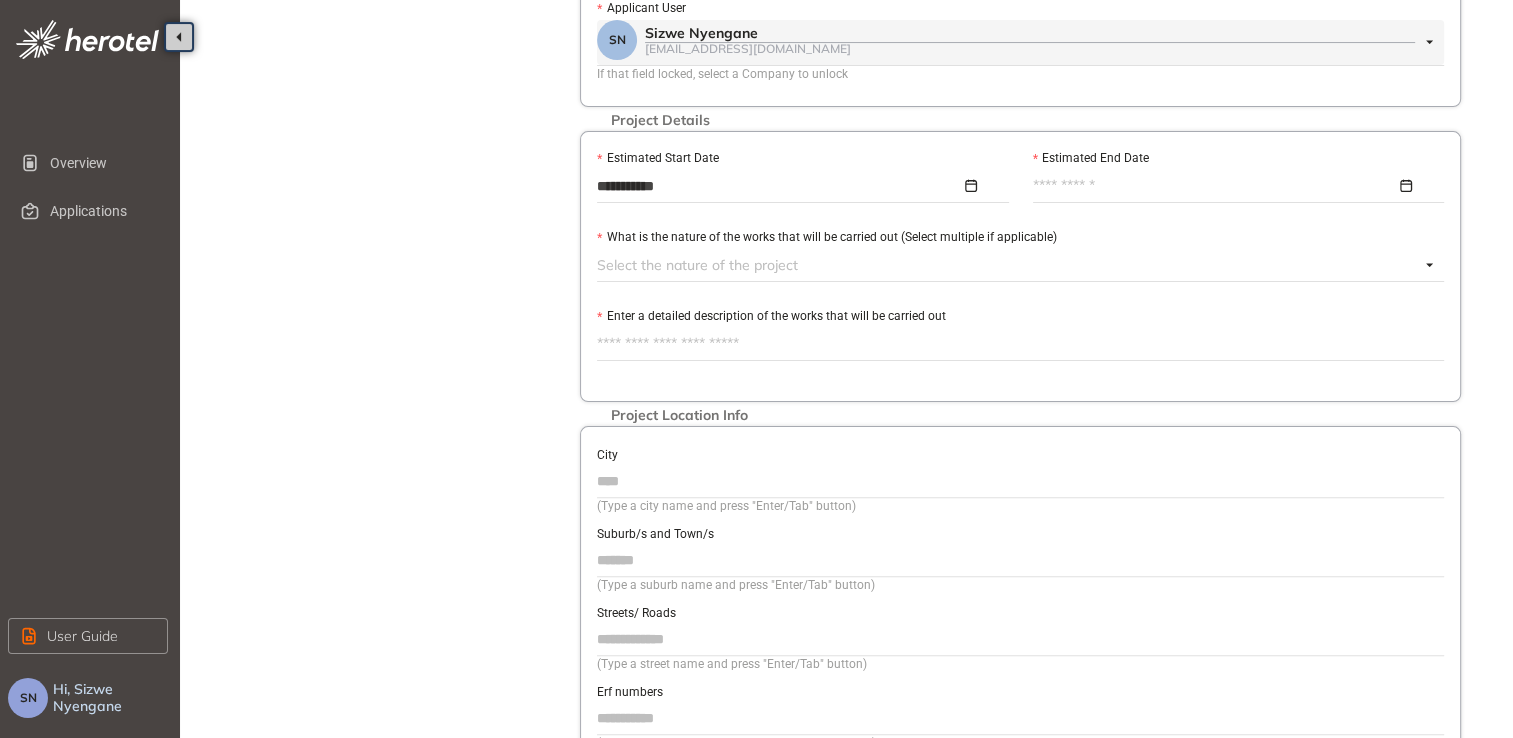 click on "Estimated End Date" at bounding box center (1215, 186) 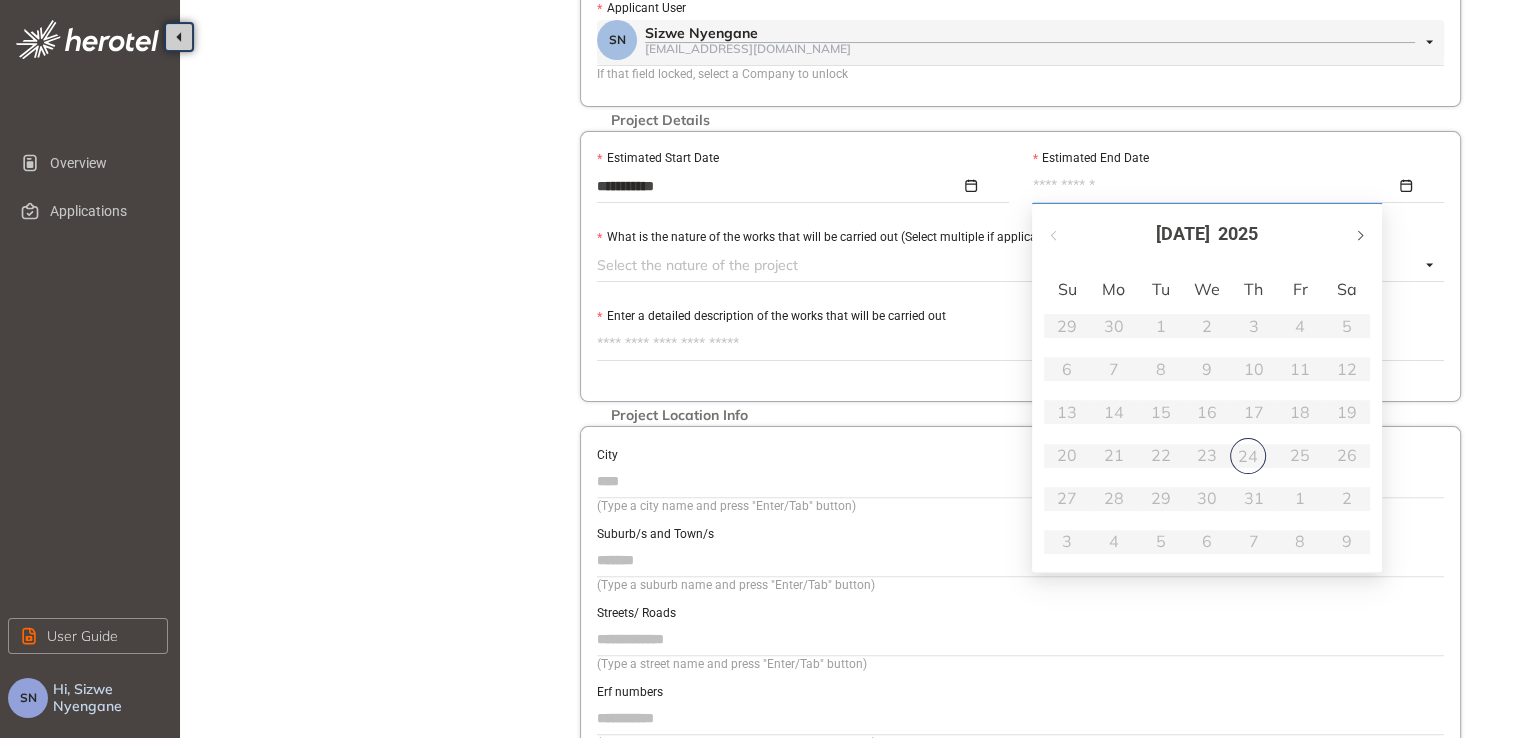 click at bounding box center [1359, 234] 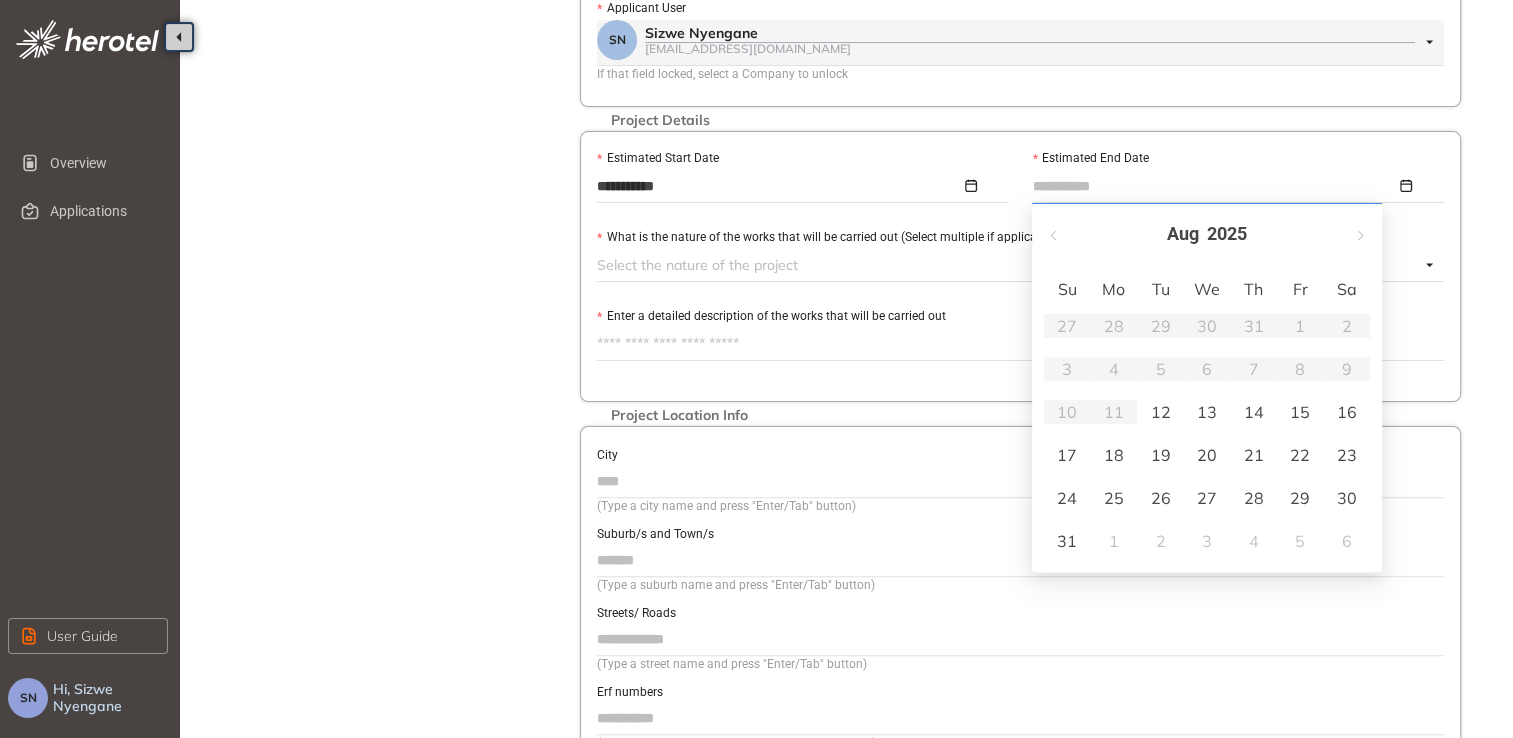type on "**********" 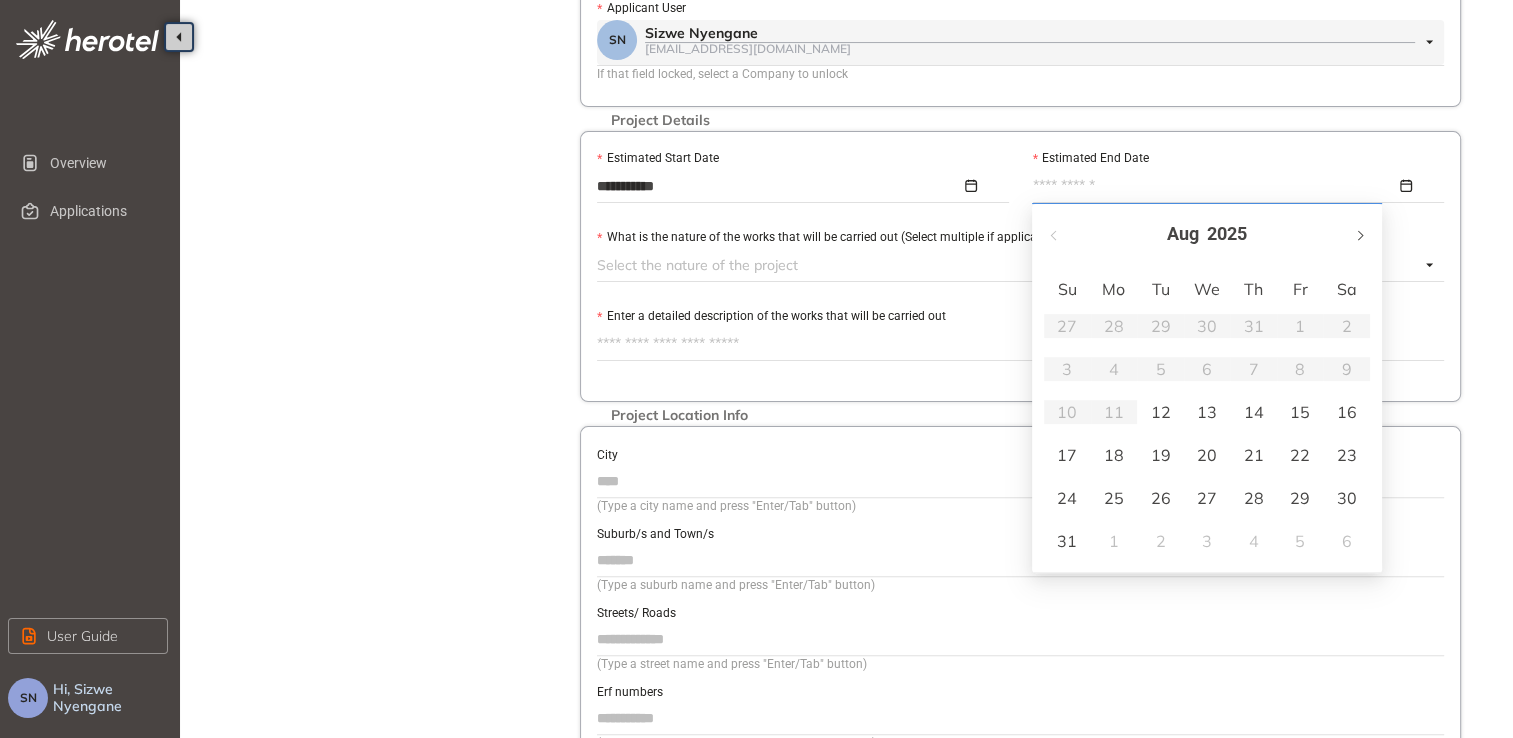 click at bounding box center [1359, 234] 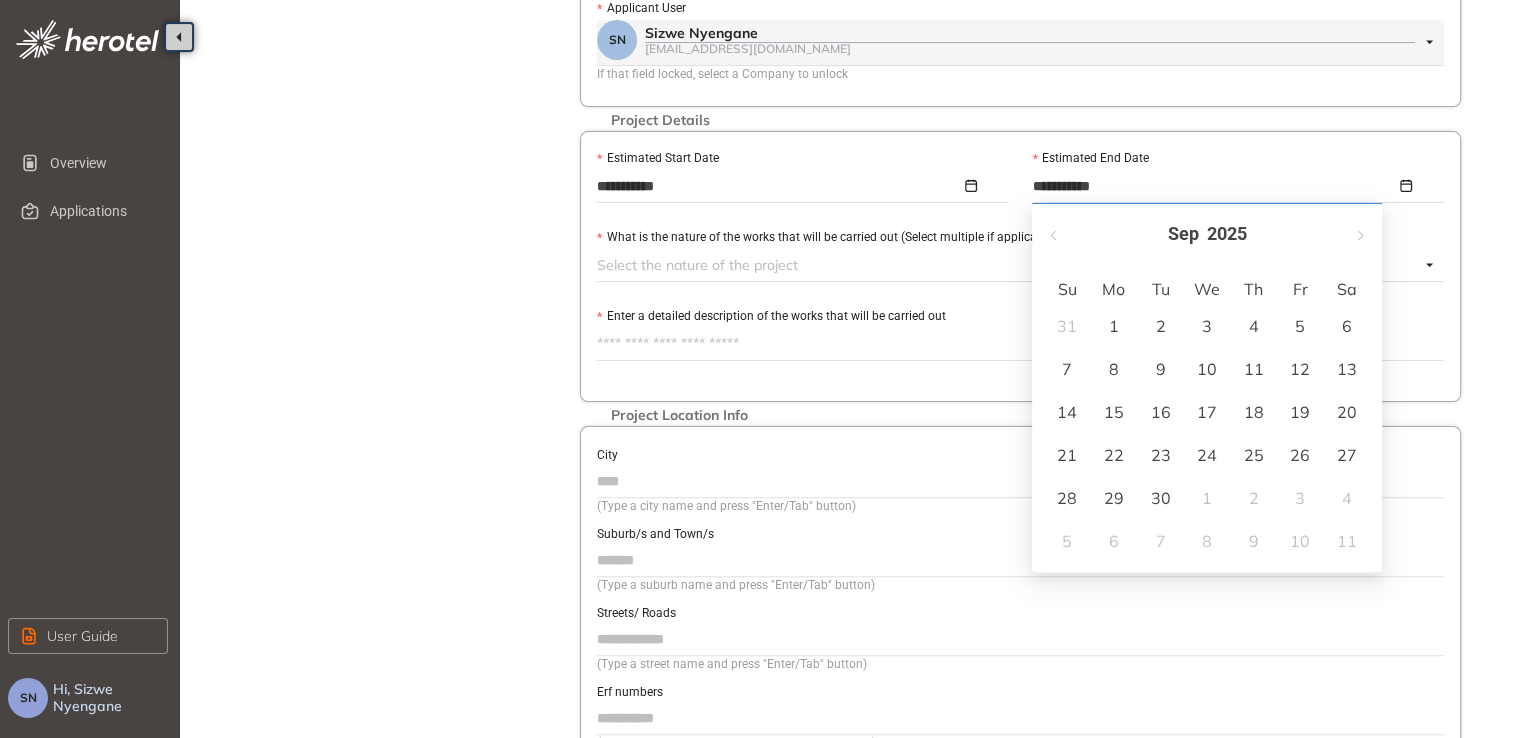 type on "**********" 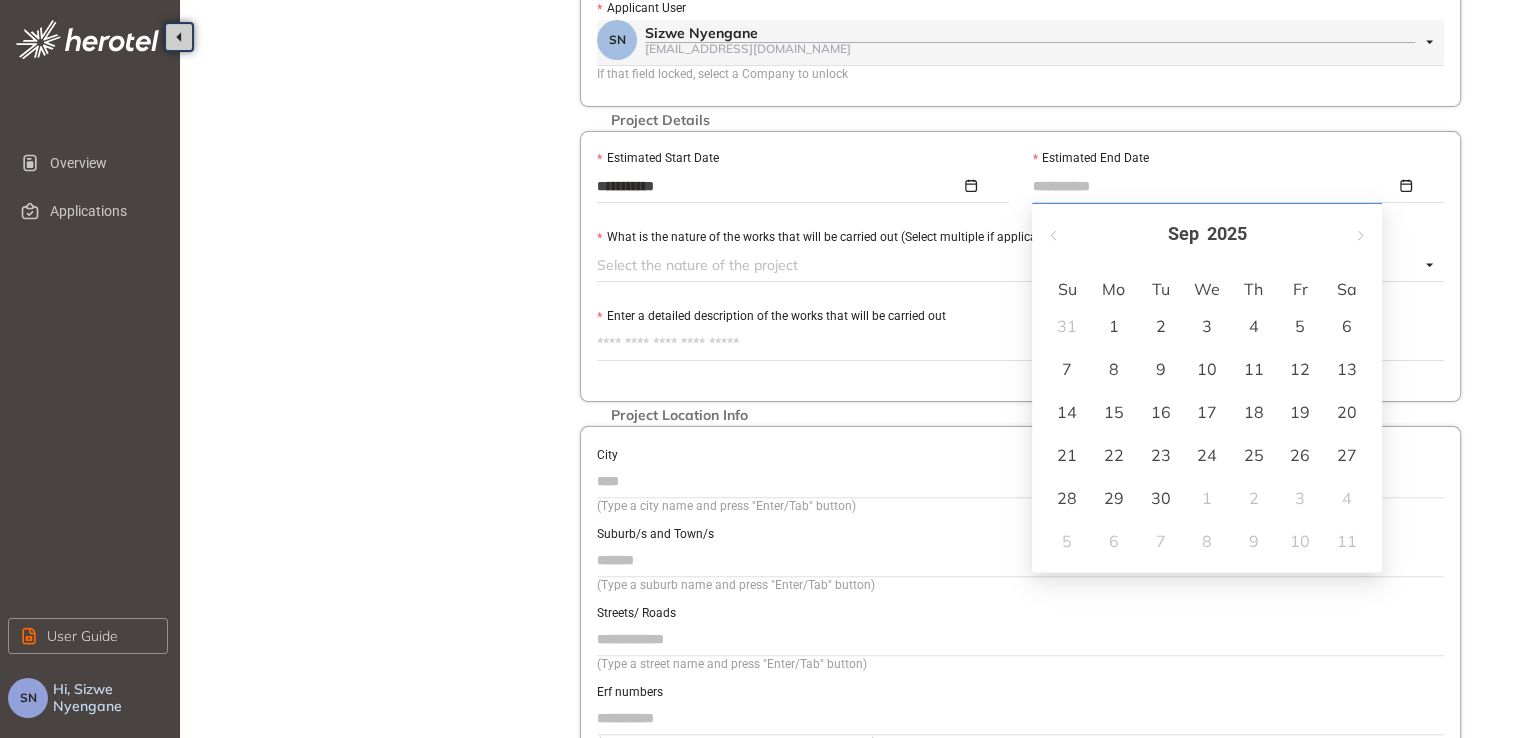 click on "12" at bounding box center (1300, 369) 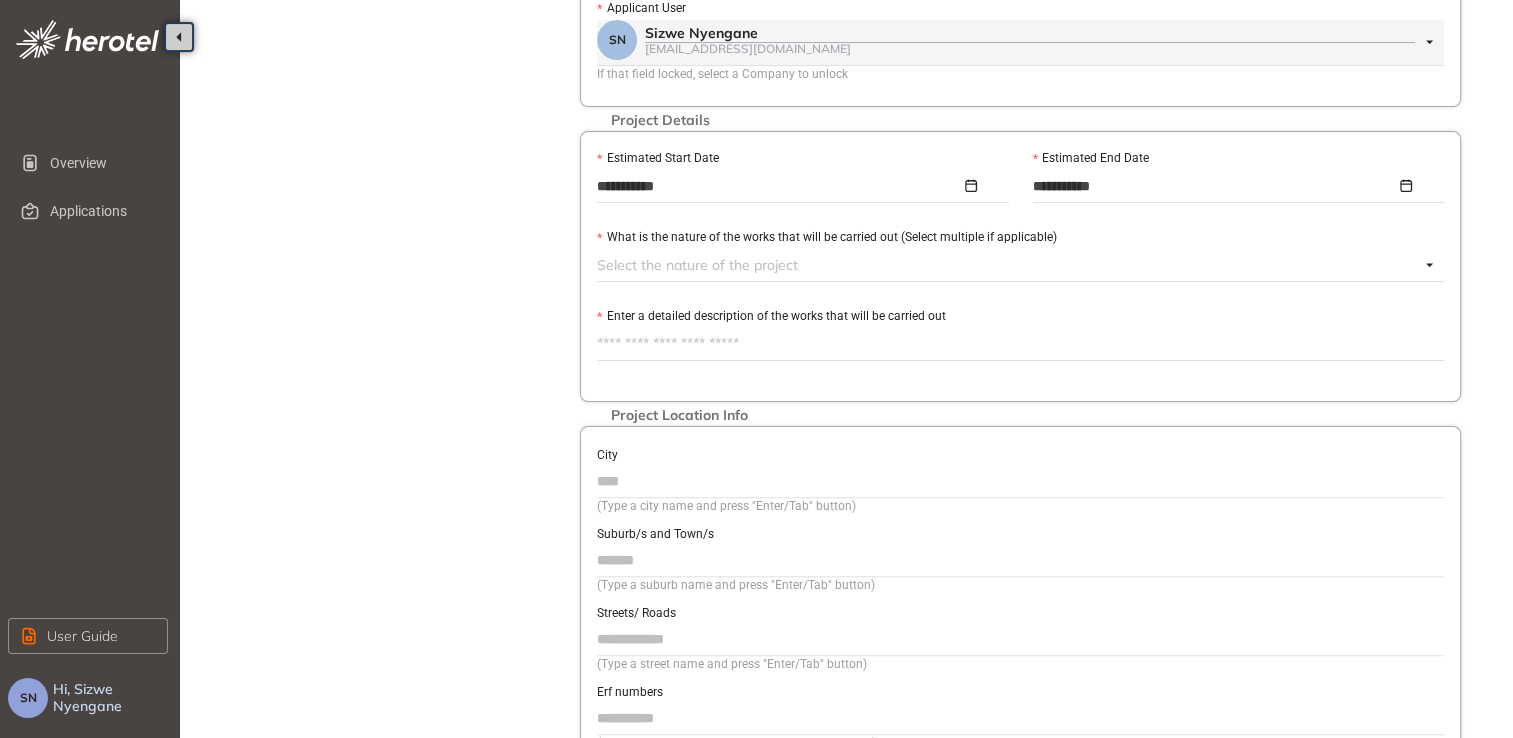 click at bounding box center [1008, 265] 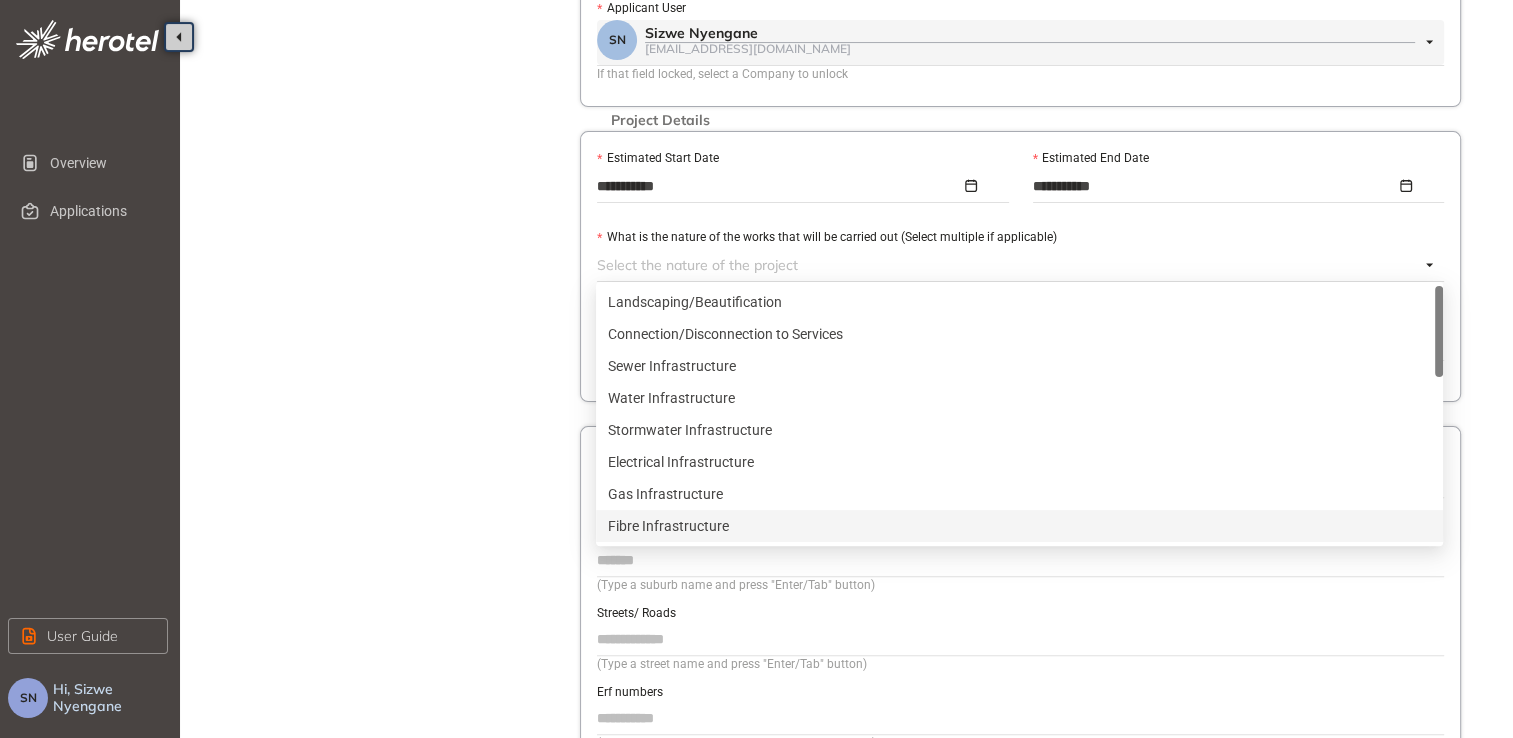 click on "Fibre Infrastructure" at bounding box center (1019, 526) 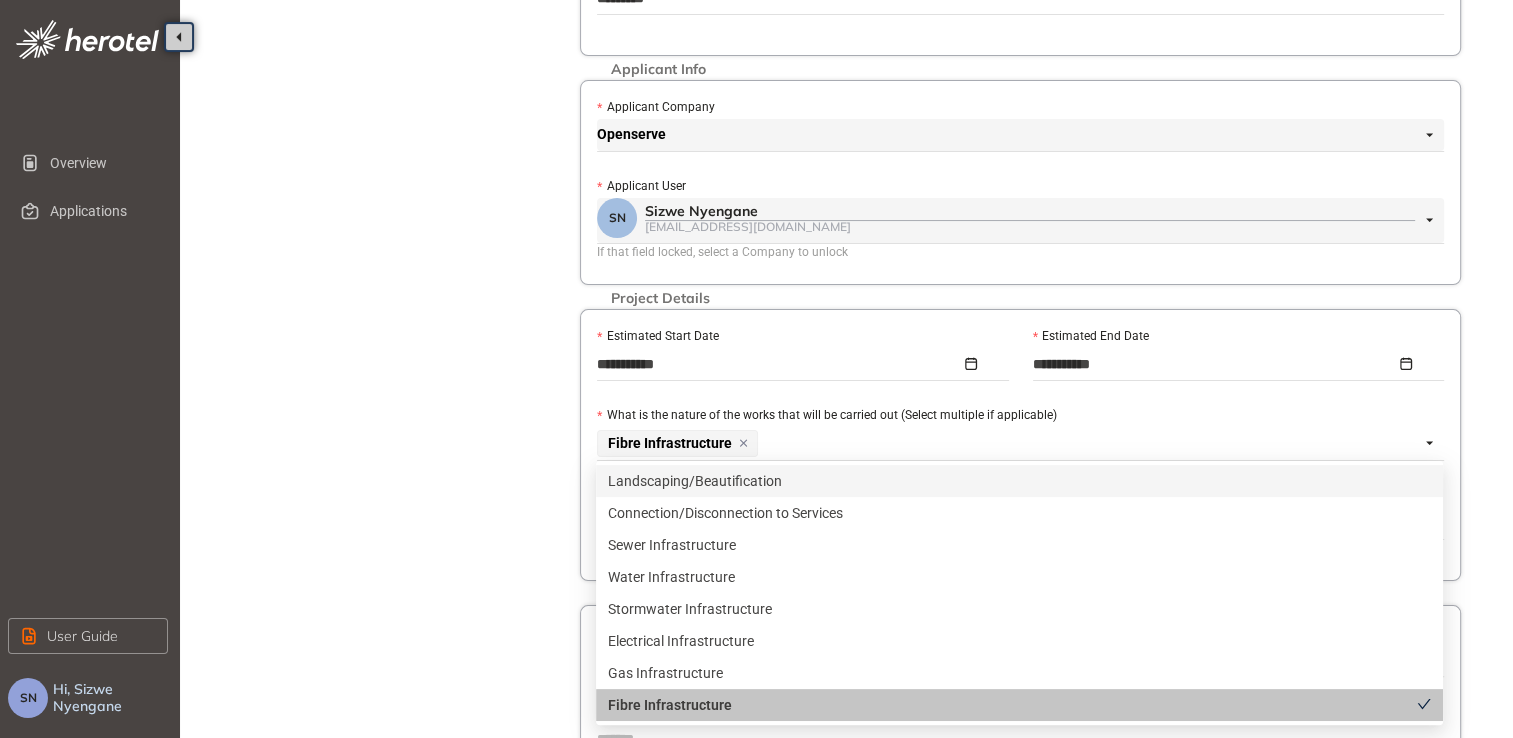 scroll, scrollTop: 266, scrollLeft: 0, axis: vertical 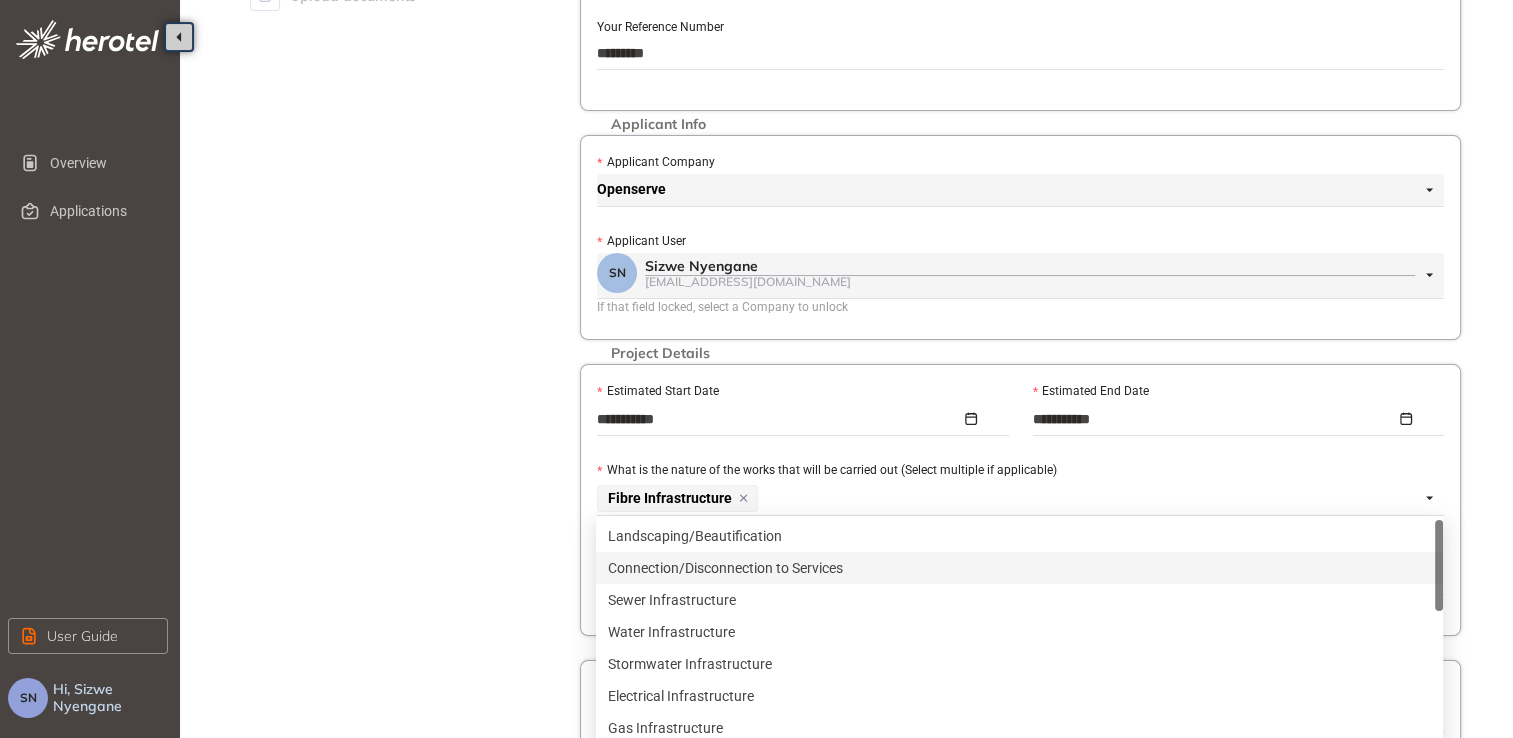 click on "Connection/Disconnection to Services" at bounding box center [1019, 568] 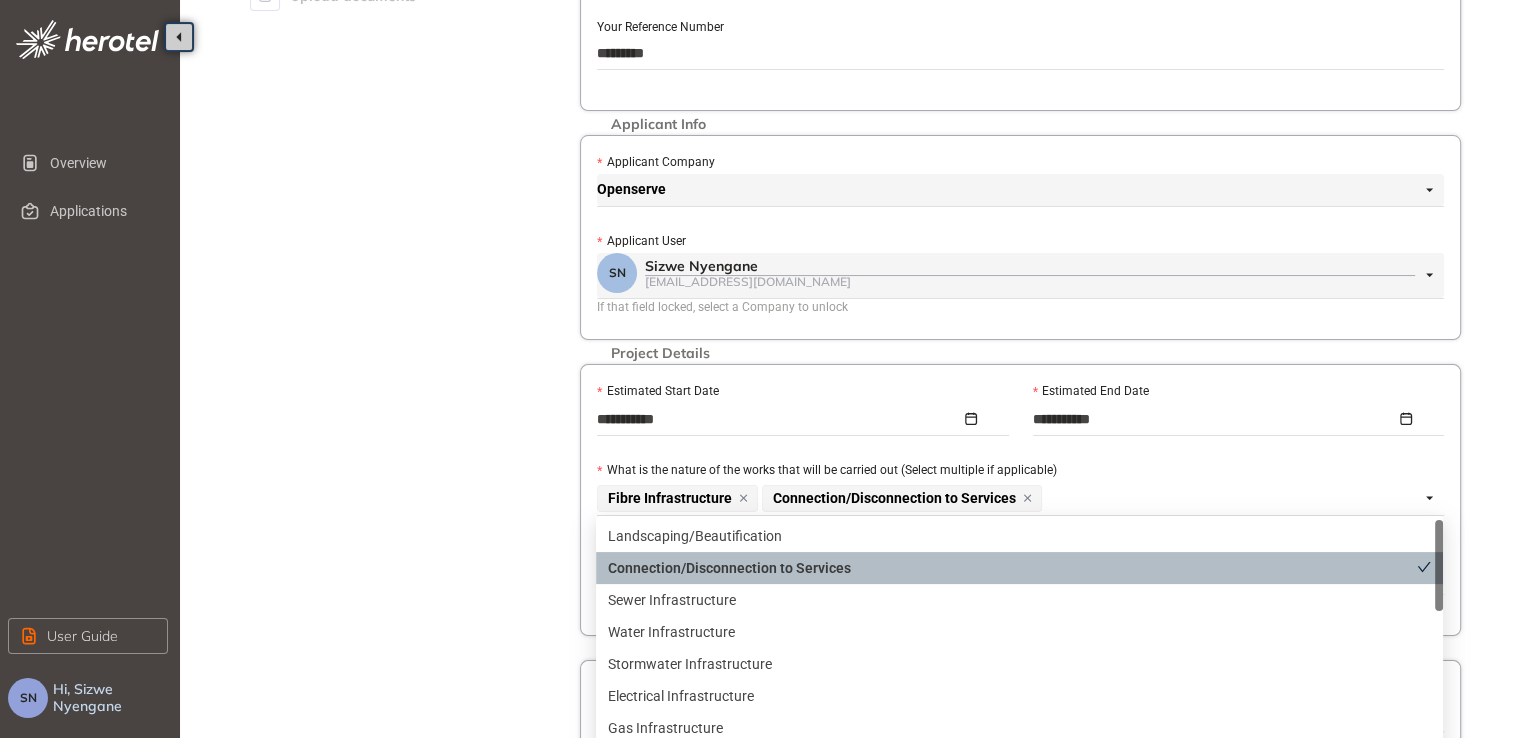 click on "Project Details Location Confirmation Upload documents" at bounding box center (390, 454) 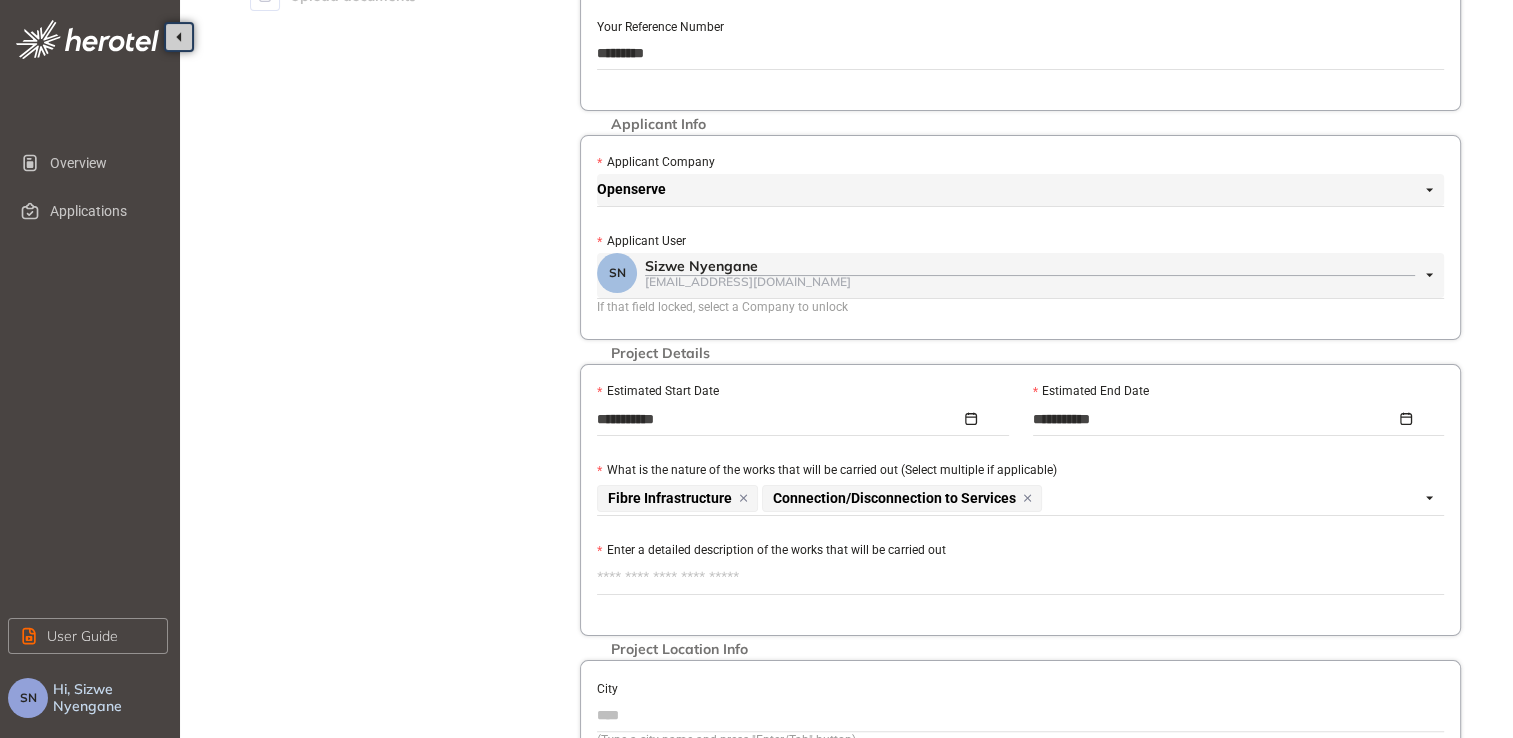 click on "Enter a detailed description of the works that will be carried out" at bounding box center (1020, 578) 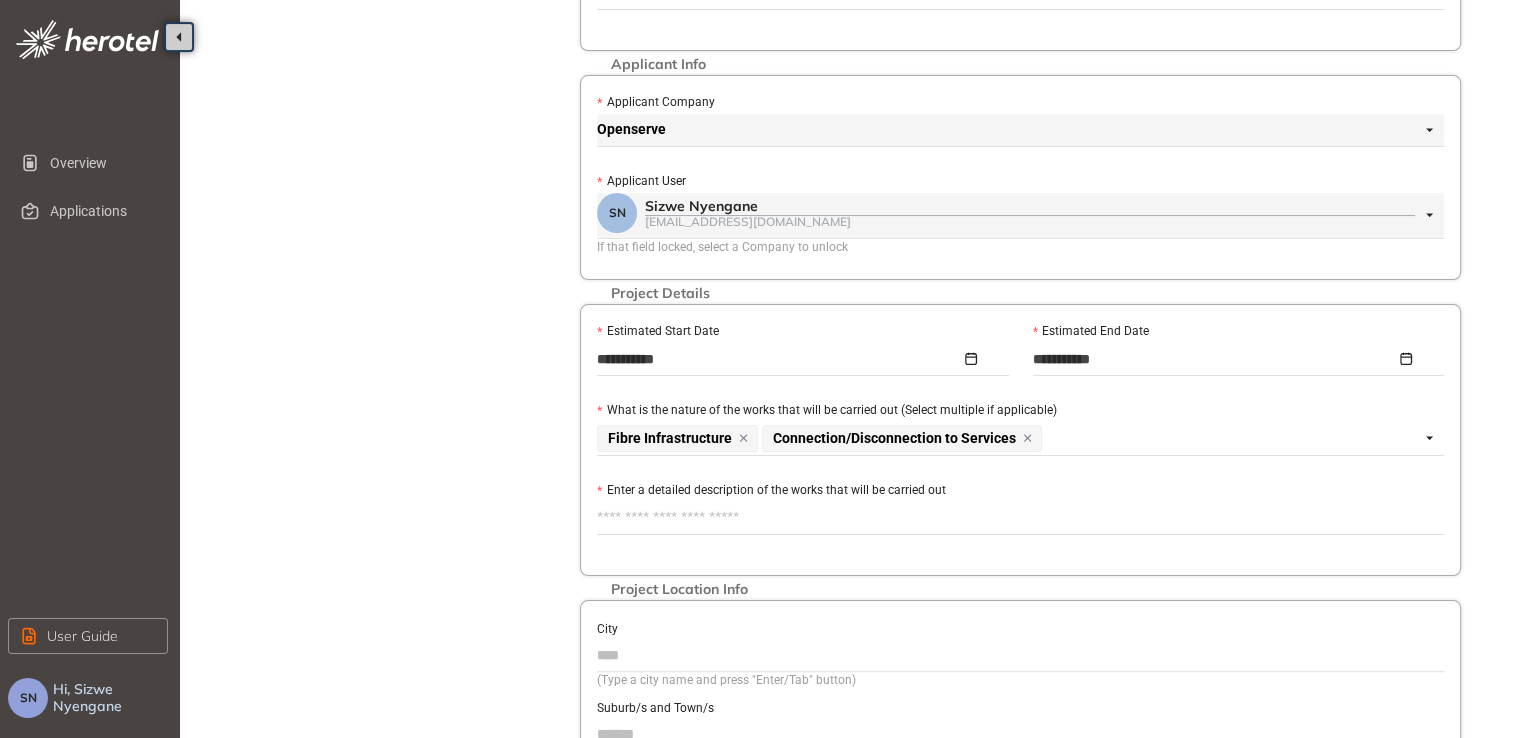 scroll, scrollTop: 300, scrollLeft: 0, axis: vertical 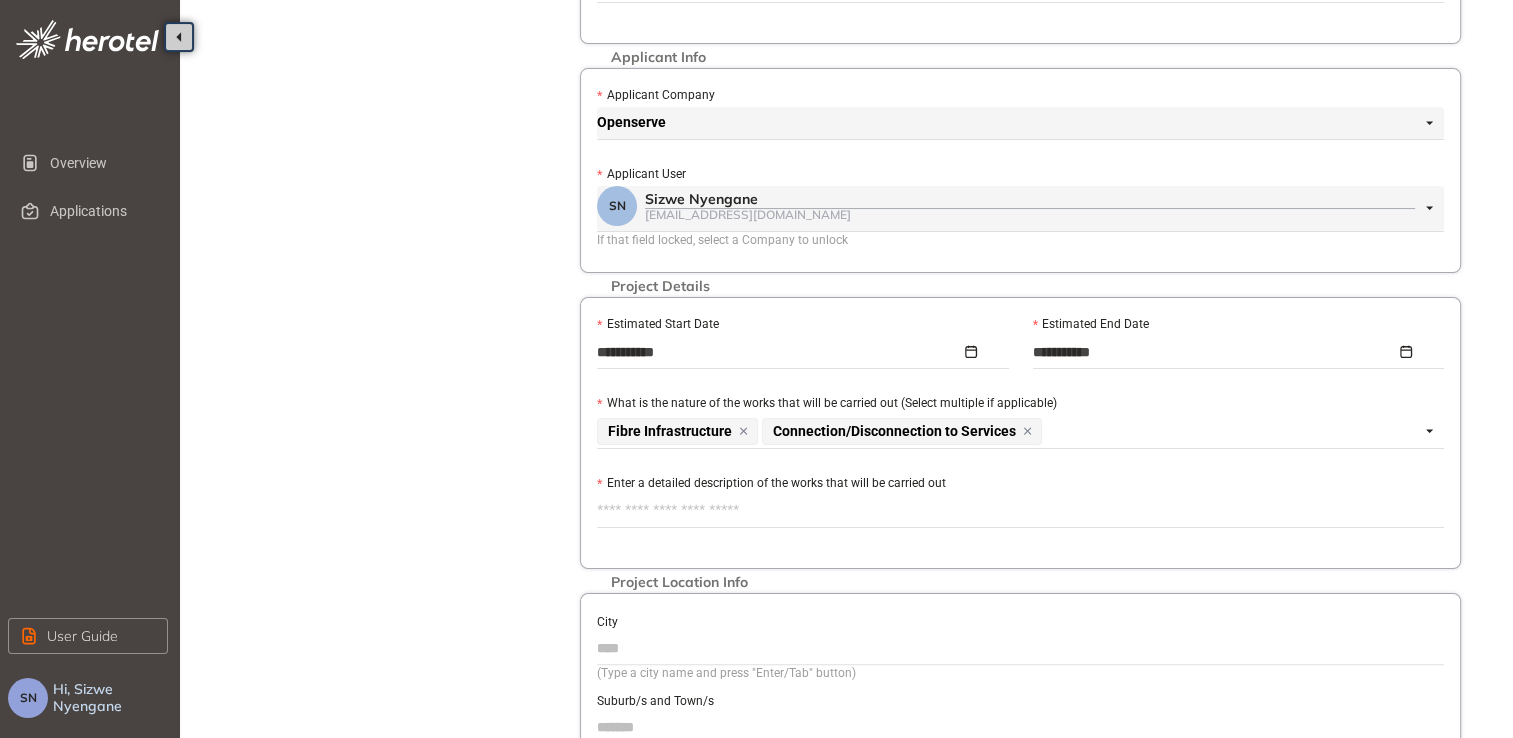 paste on "**********" 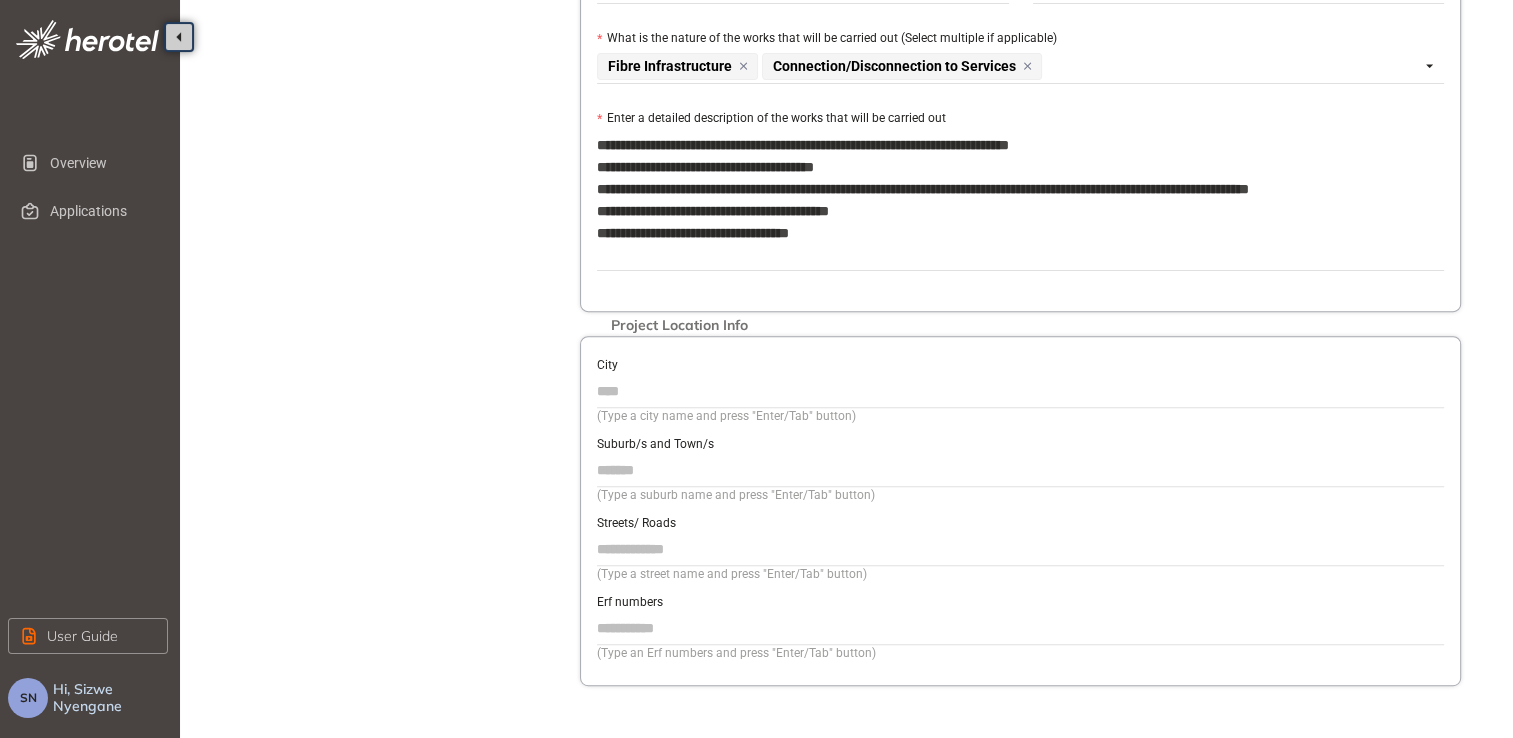 scroll, scrollTop: 666, scrollLeft: 0, axis: vertical 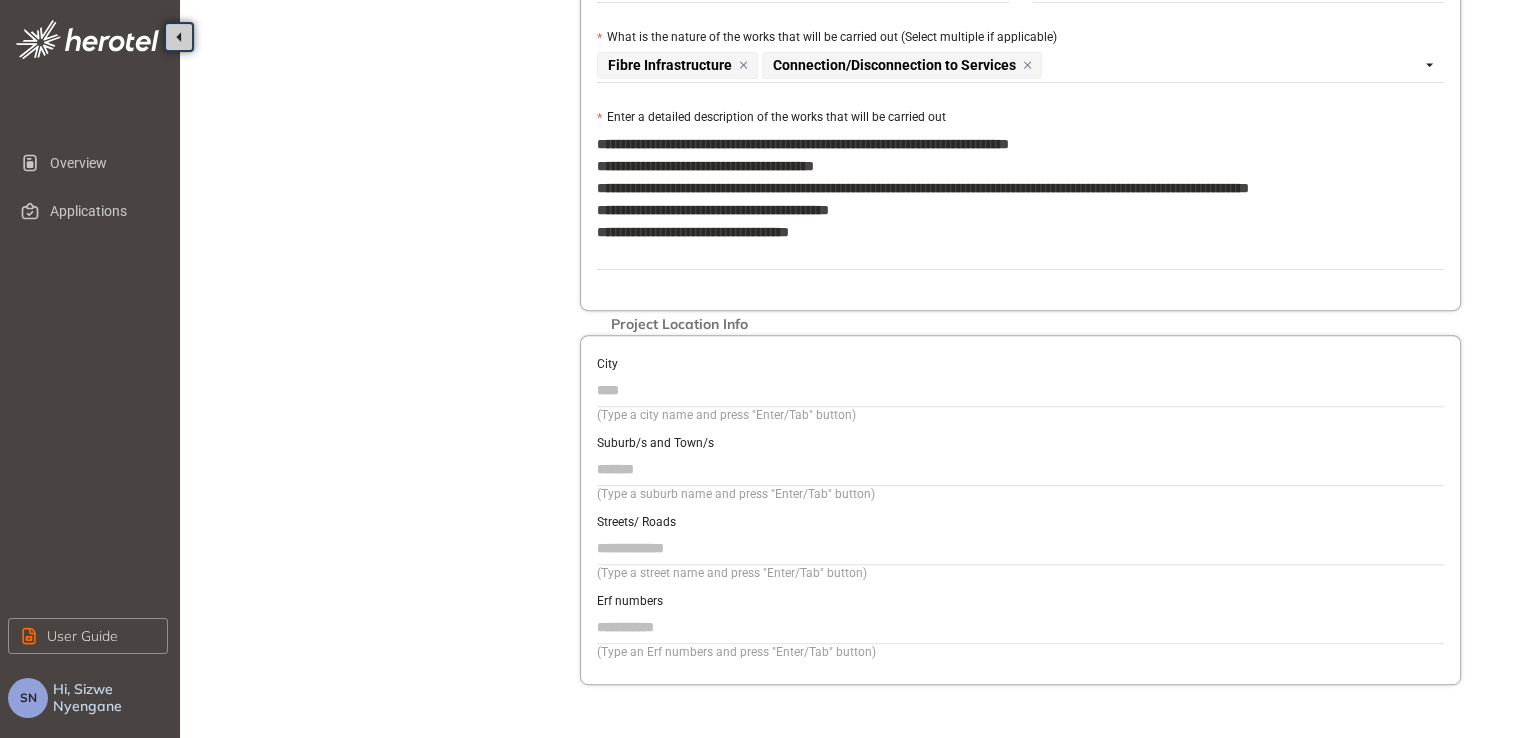 type on "**********" 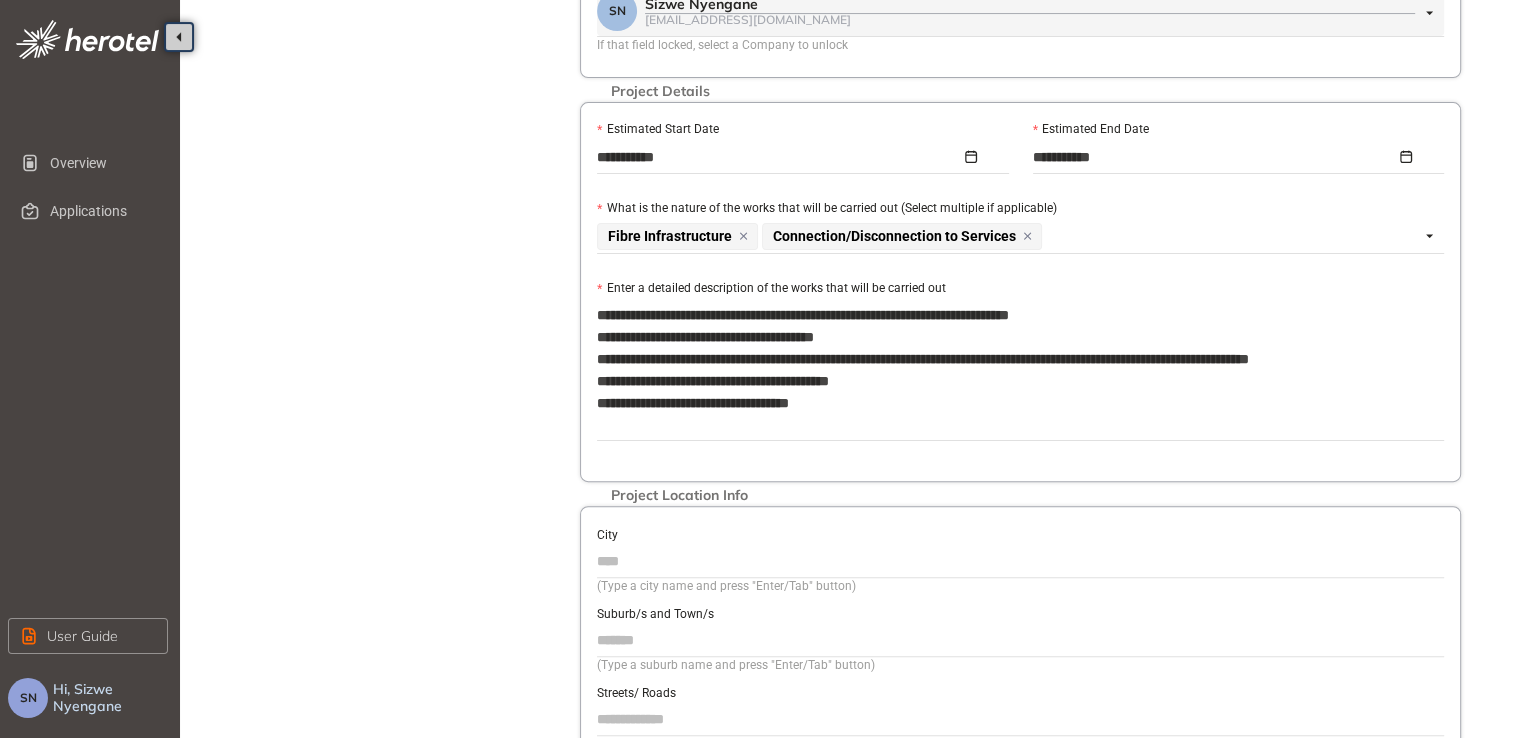 scroll, scrollTop: 500, scrollLeft: 0, axis: vertical 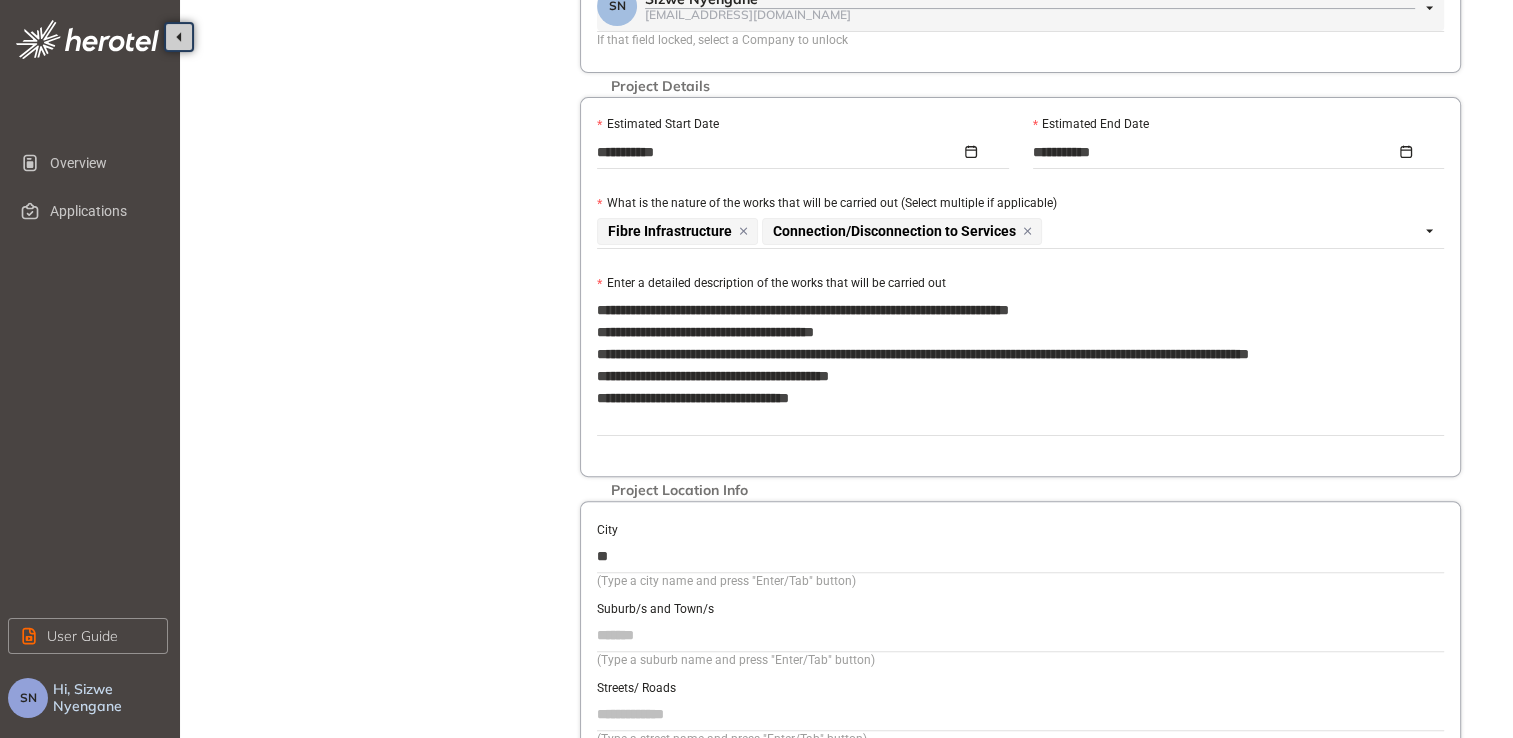type on "*" 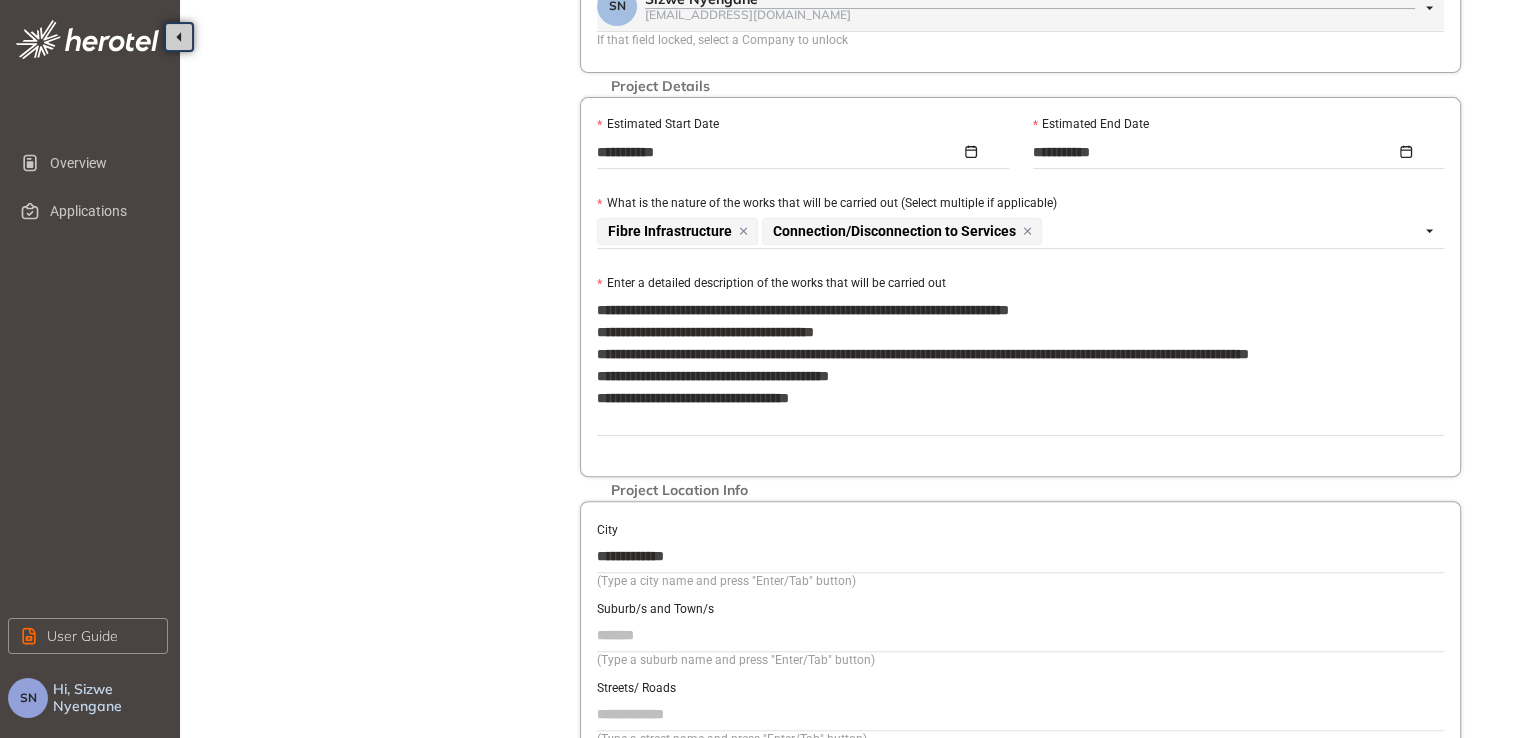 type on "**********" 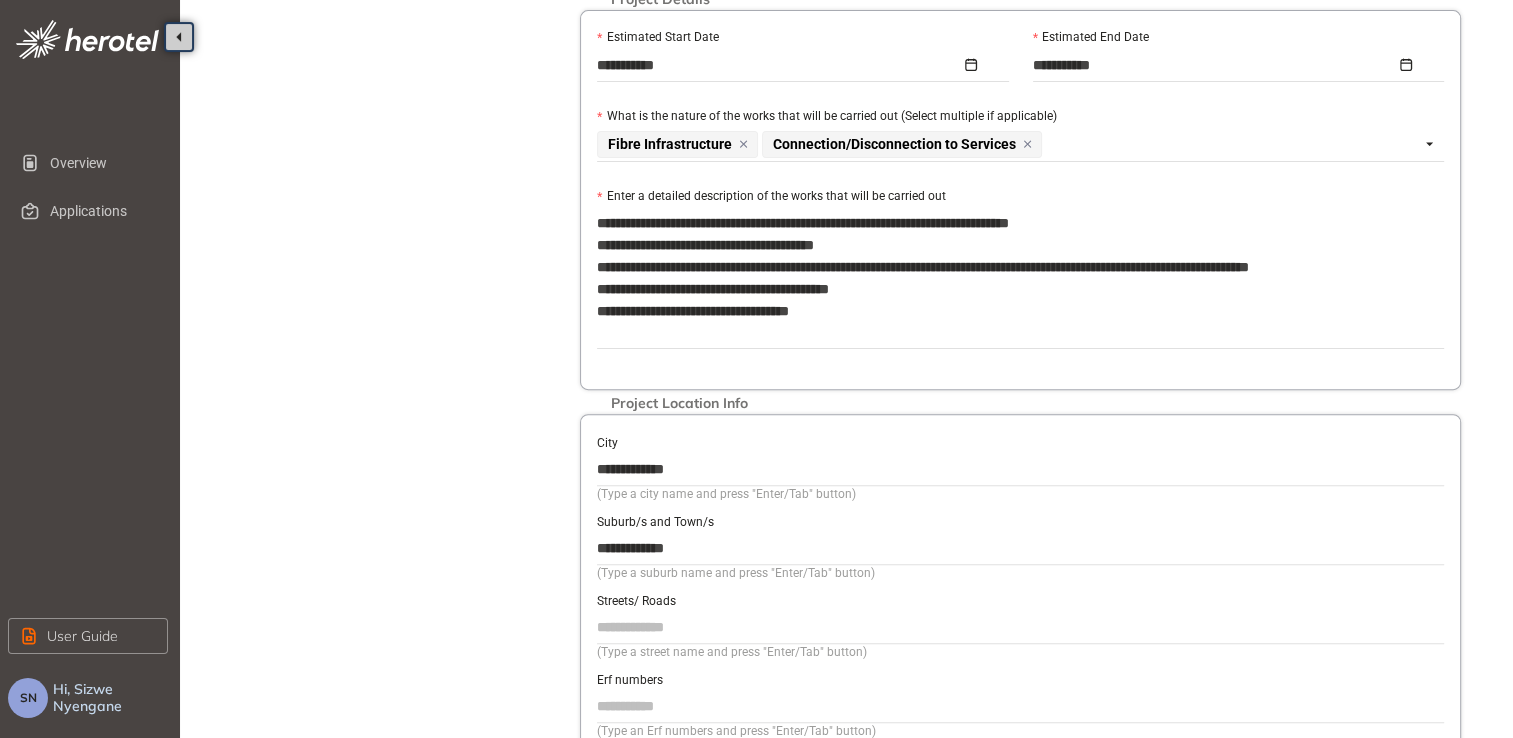 scroll, scrollTop: 633, scrollLeft: 0, axis: vertical 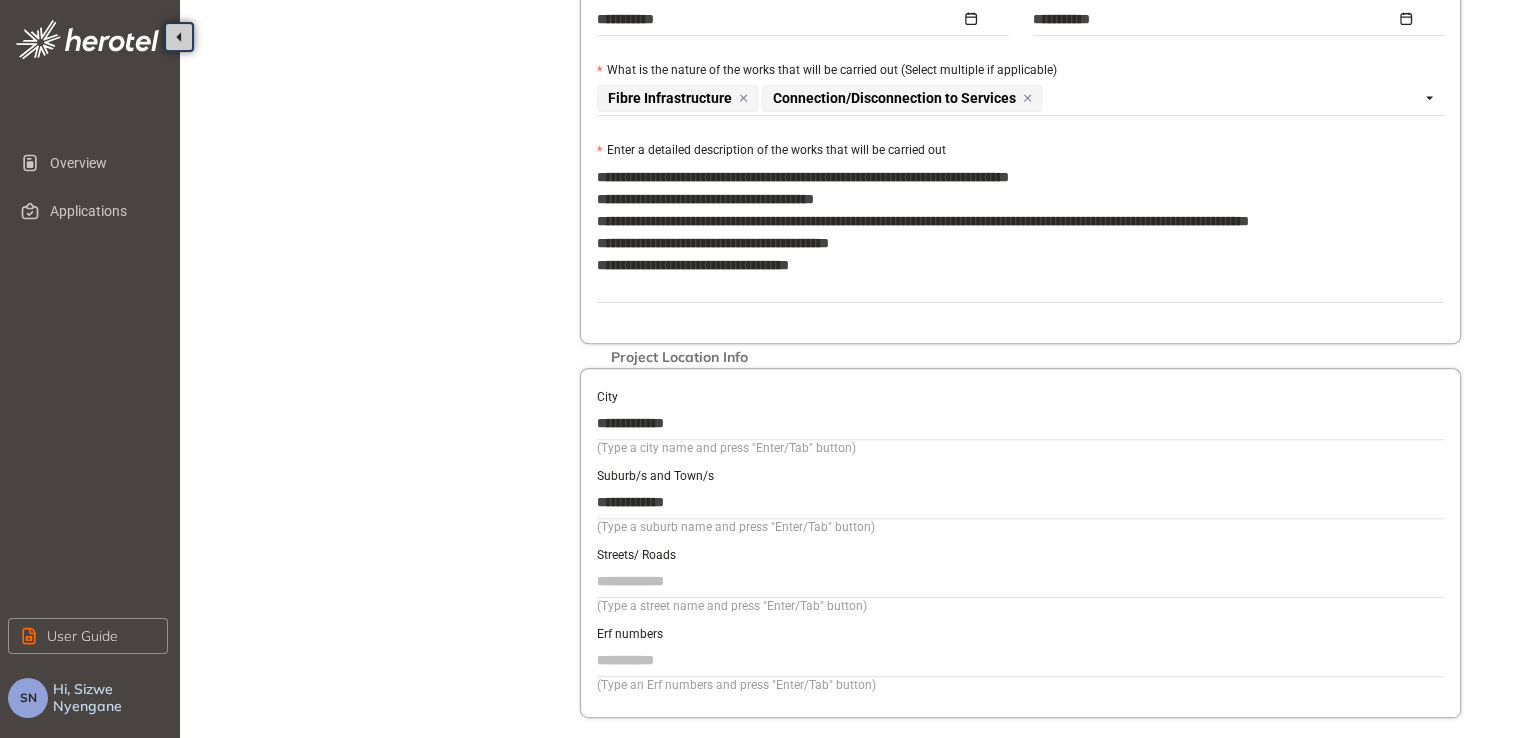 type on "**********" 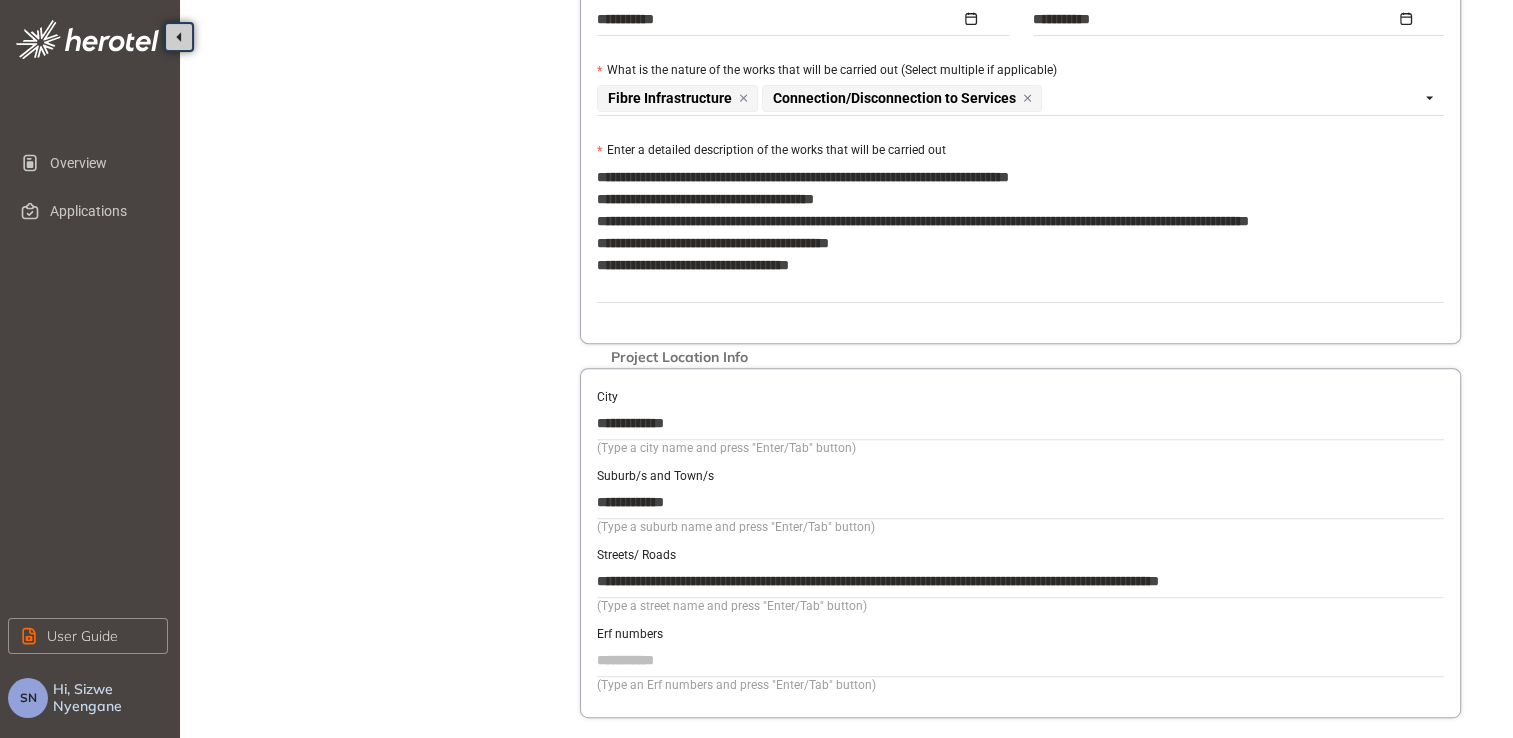 scroll, scrollTop: 748, scrollLeft: 0, axis: vertical 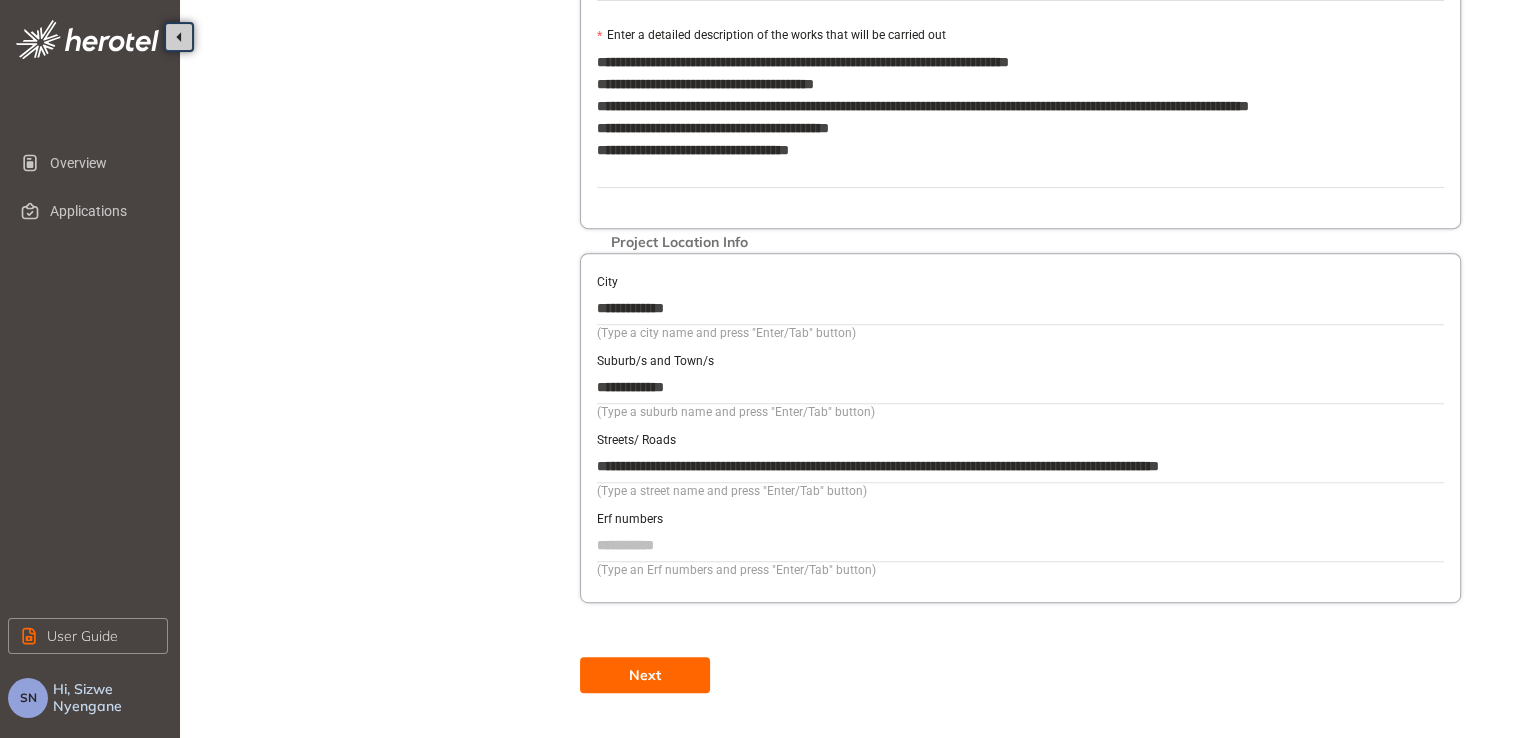 type on "**********" 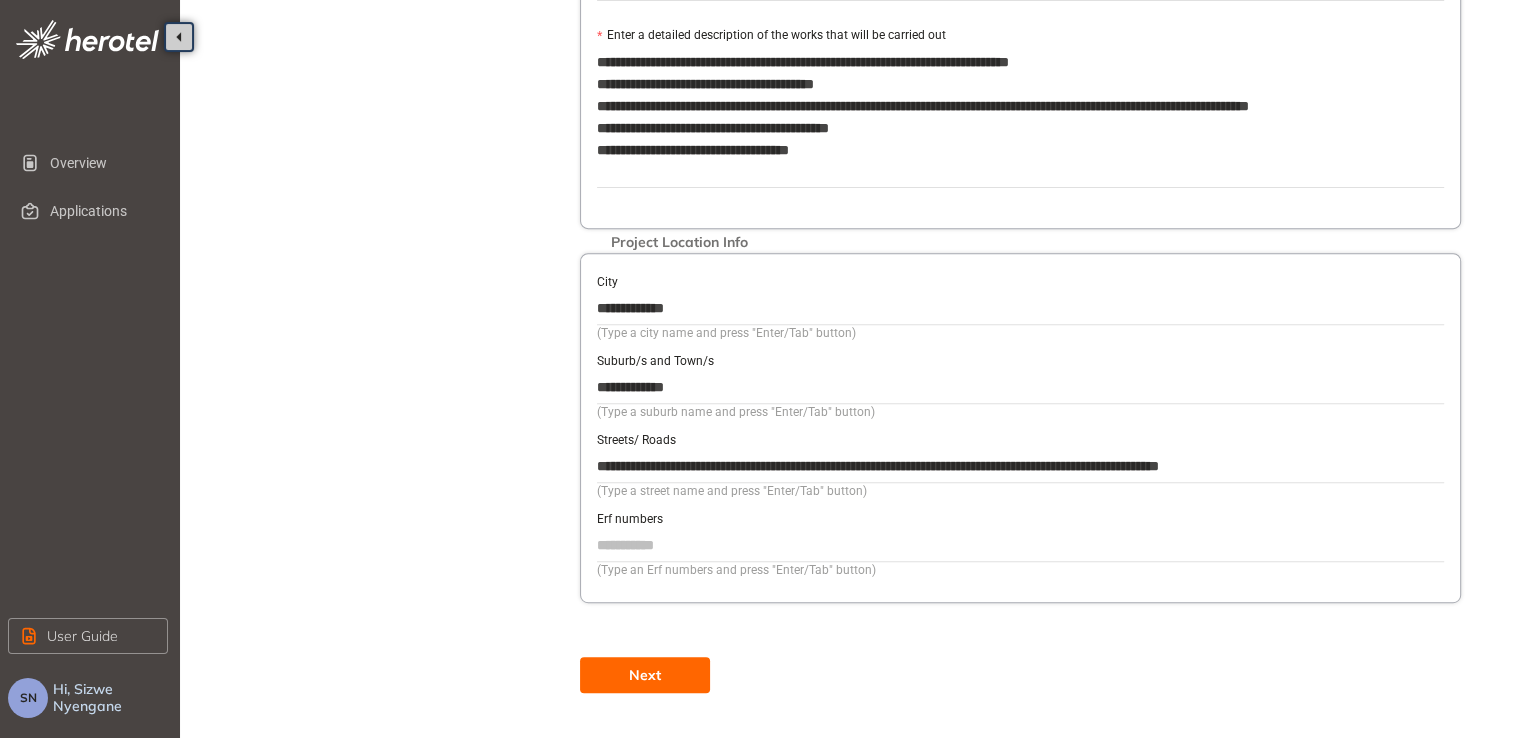 click on "Next" at bounding box center [645, 675] 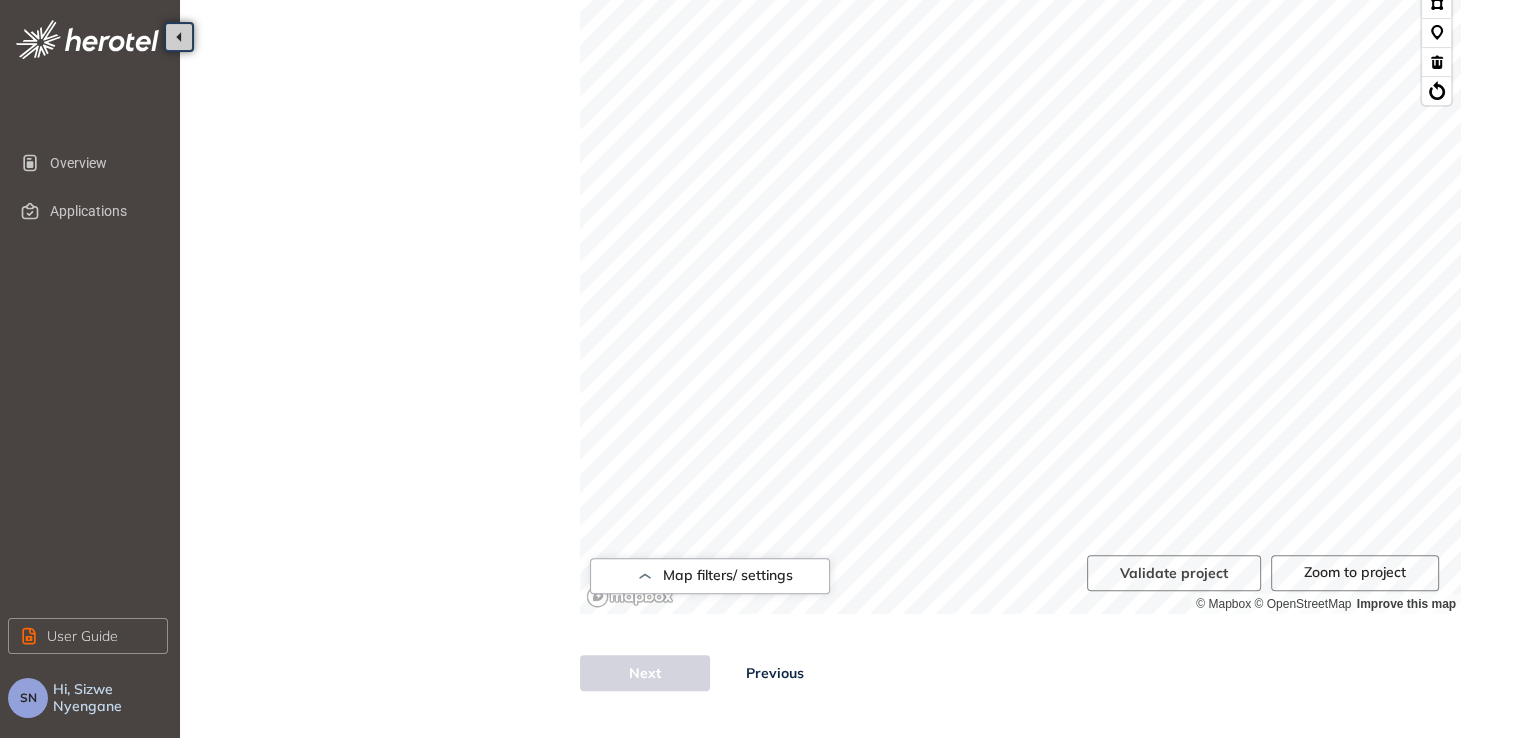 scroll, scrollTop: 678, scrollLeft: 0, axis: vertical 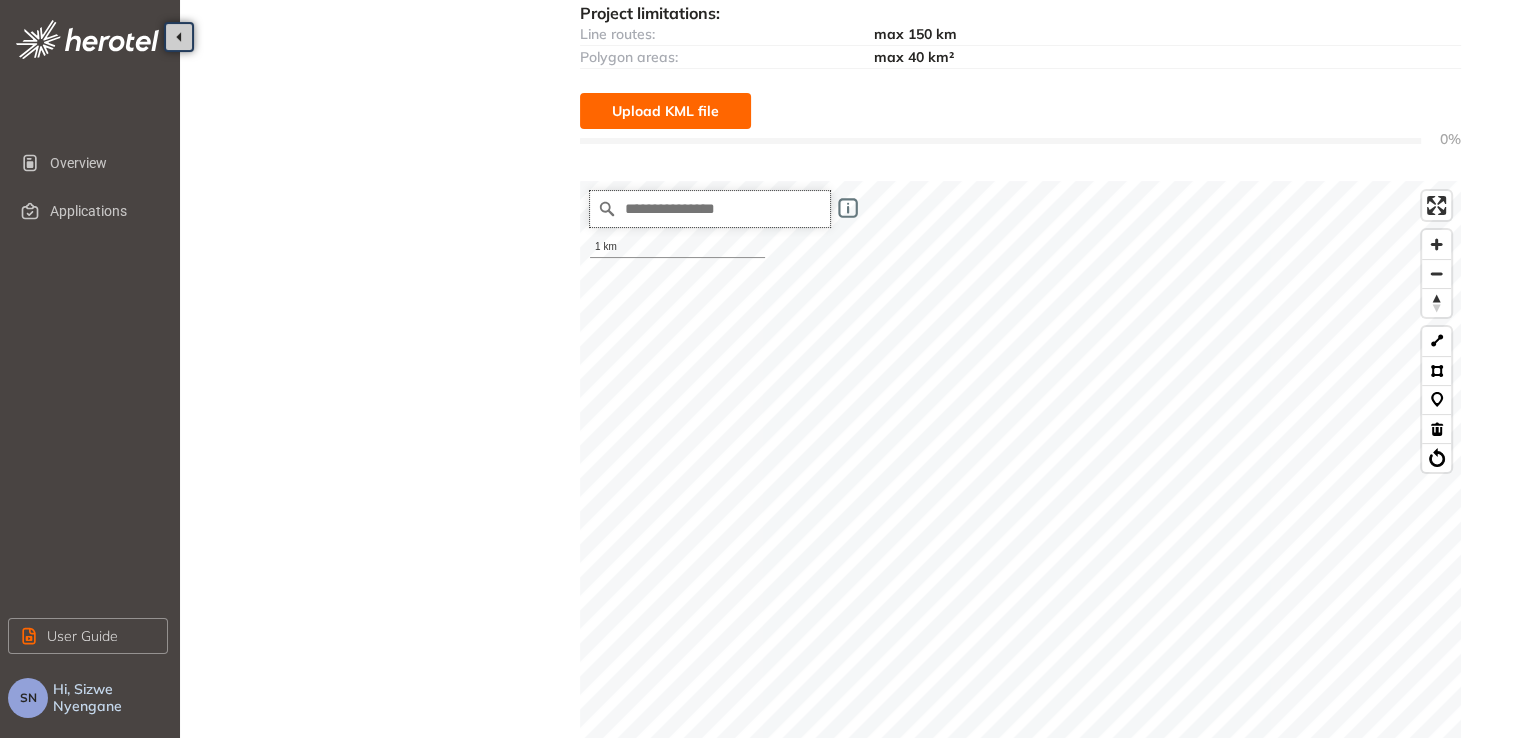 click at bounding box center (710, 209) 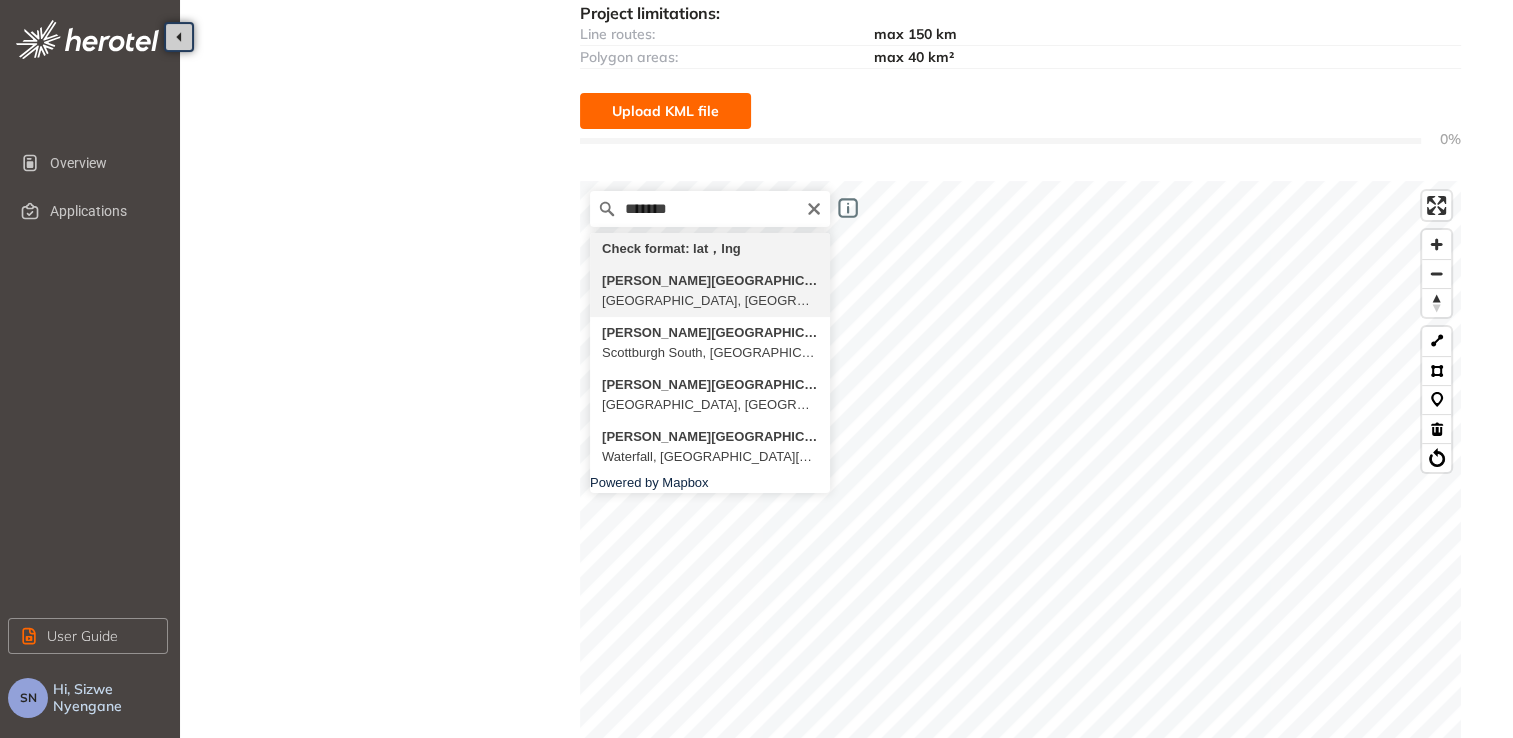 type on "**********" 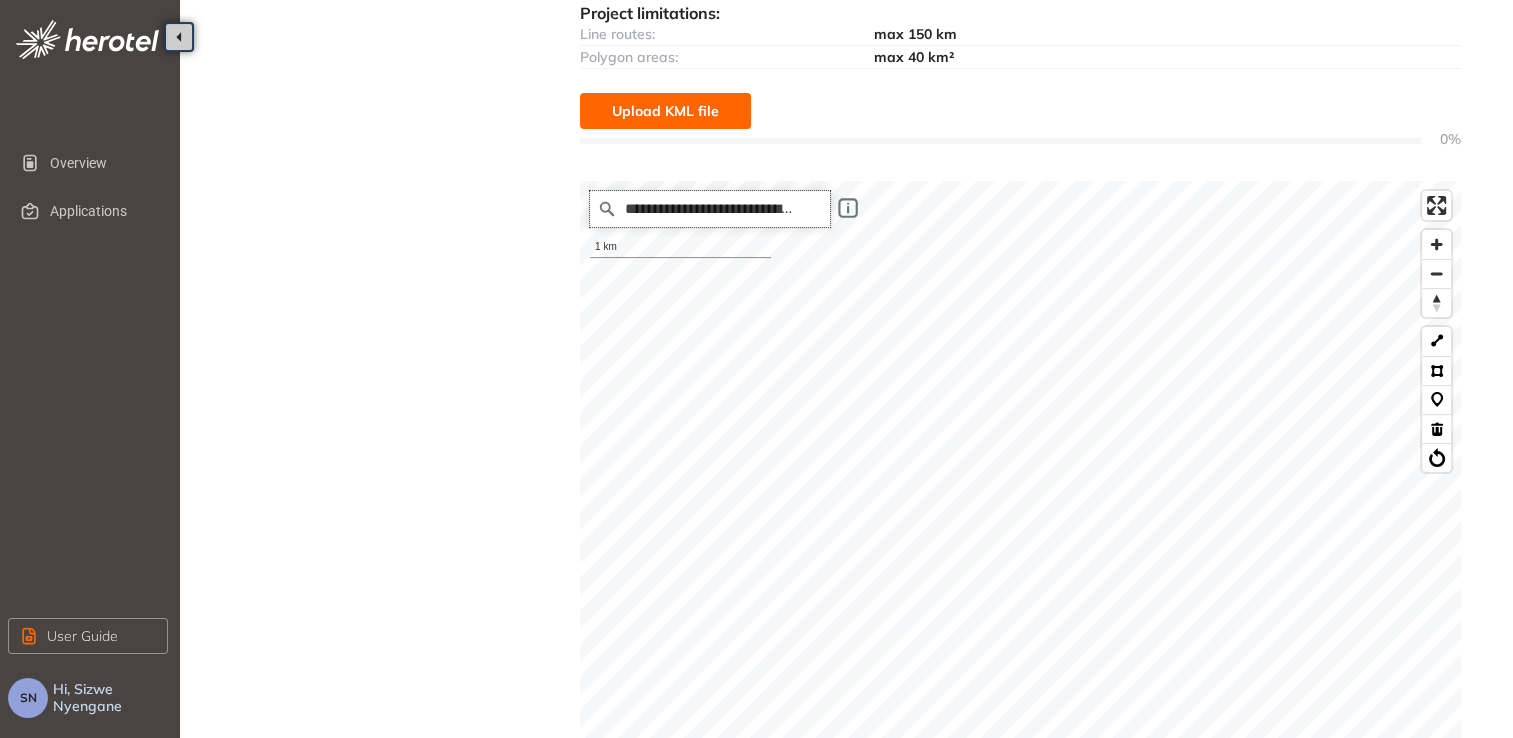 scroll, scrollTop: 0, scrollLeft: 0, axis: both 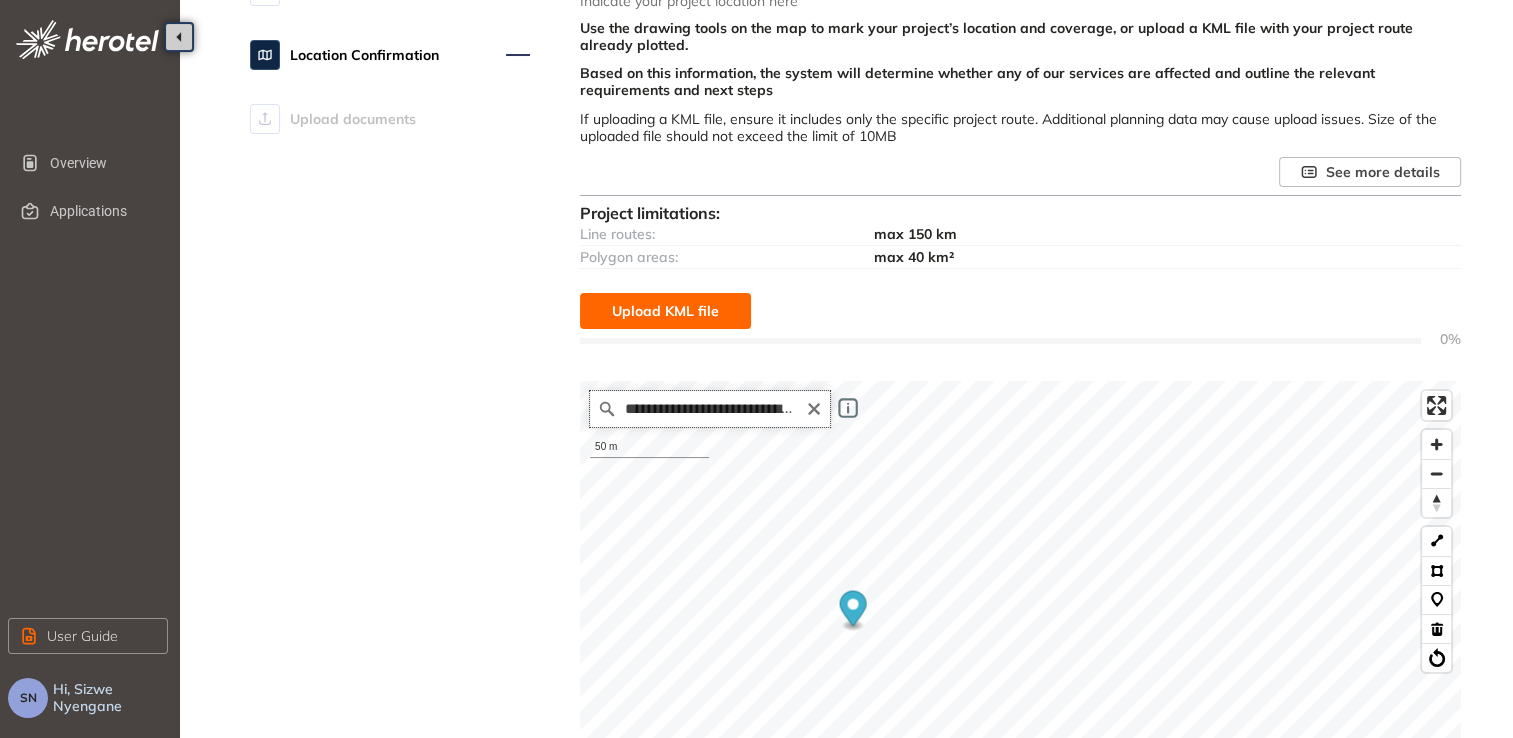 click on "**********" at bounding box center [710, 409] 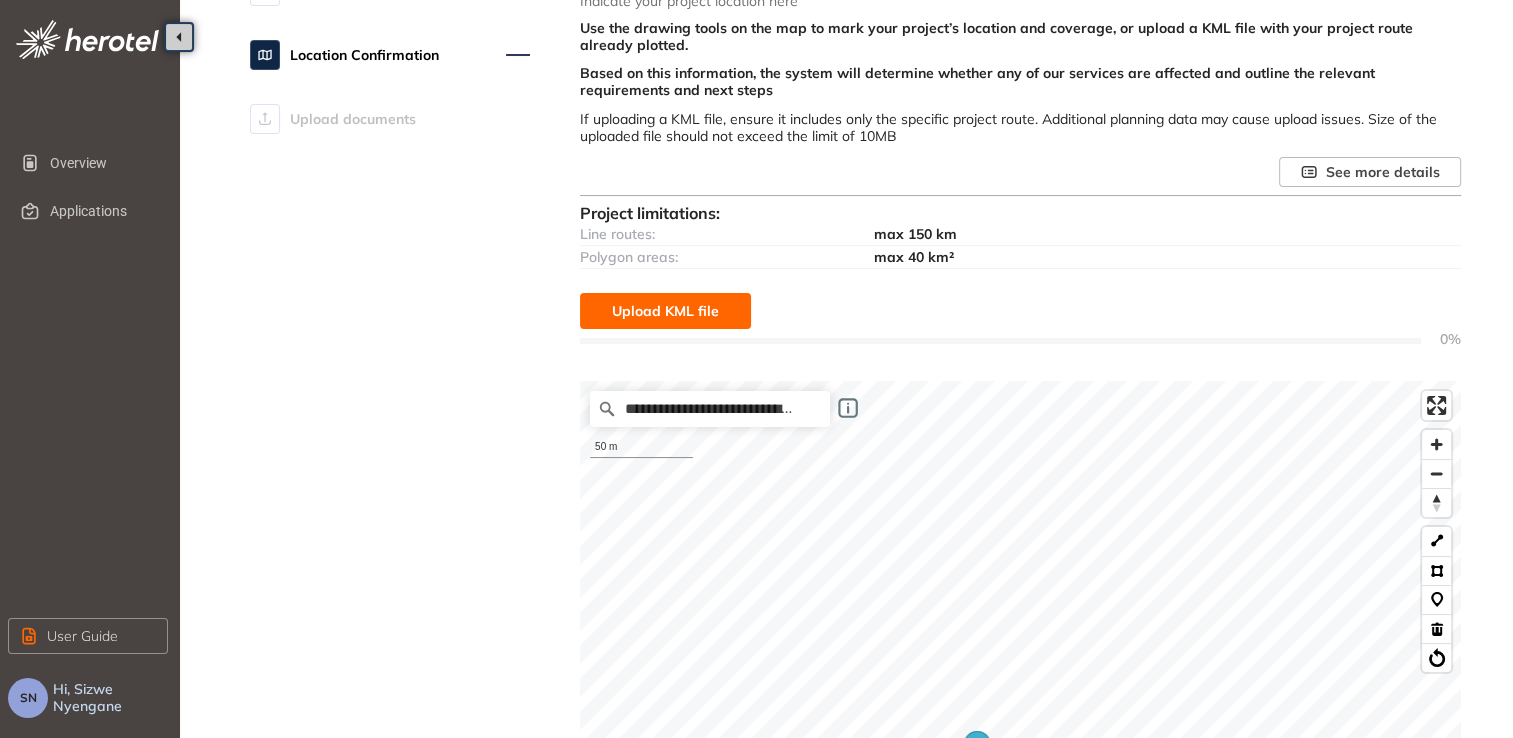 click on "Overview Applications User Guide SN Hi, Sizwe Nyengane  Project Details Location Confirmation Upload documents Location Confirmation Indicate your project location here Use the drawing tools on the map to mark your project’s location and coverage, or upload a KML file with your project route already plotted. Based on this information, the system will determine whether any of our services are affected and outline the relevant requirements and next steps If uploading a KML file, ensure it includes only the specific project route. Additional planning data may cause upload issues. Size of the uploaded file should not exceed the limit of 10MB See more details Project limitations: Line routes: max 150 km Polygon areas: max 40 km² Upload KML file 0% We are retrieving and analyzing a large volume of data, which may take a few moments. The speed of this process depends on your project size and internet connection. Please stay on this page until the process is complete. Map filters/ settings Powered by Mapbox" at bounding box center [756, 259] 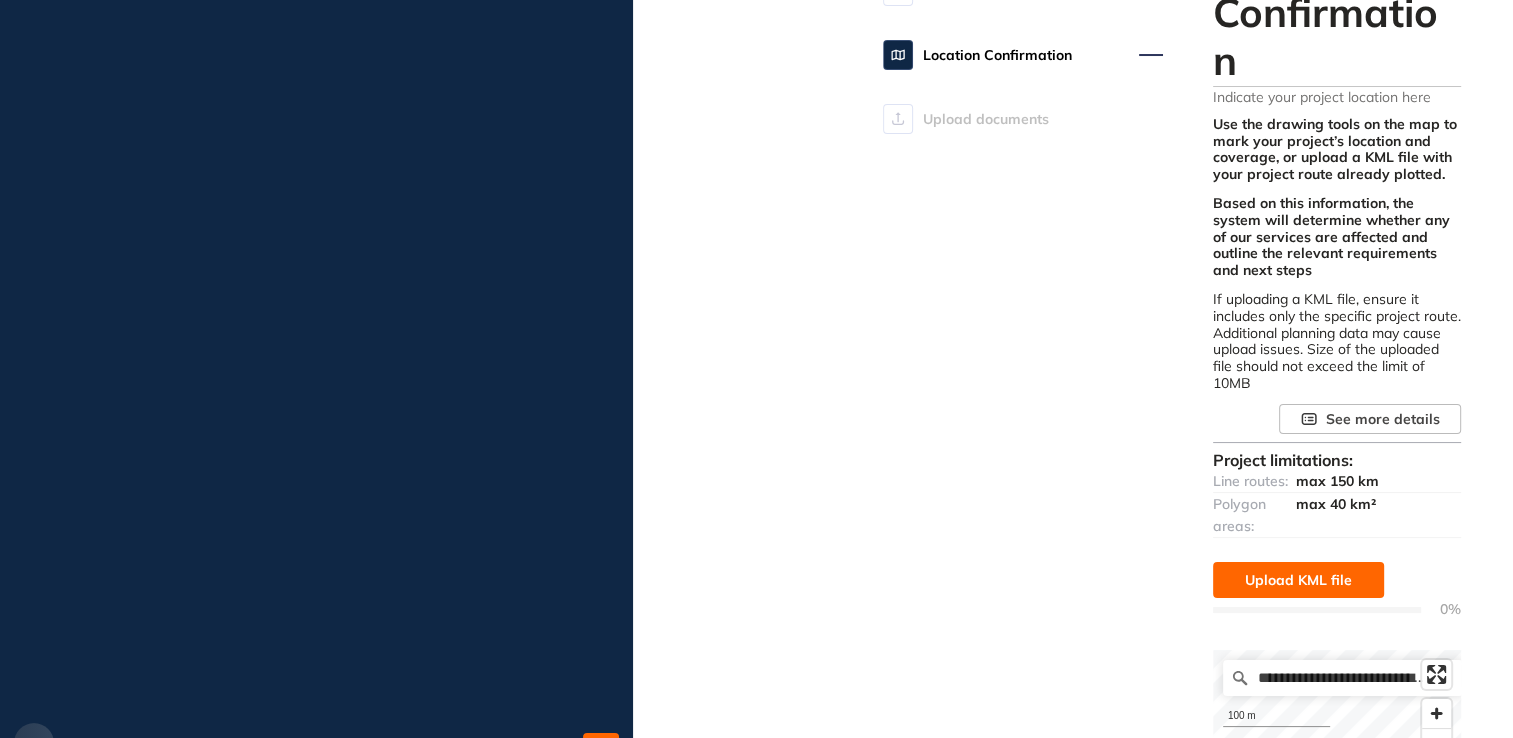 scroll, scrollTop: 190, scrollLeft: 0, axis: vertical 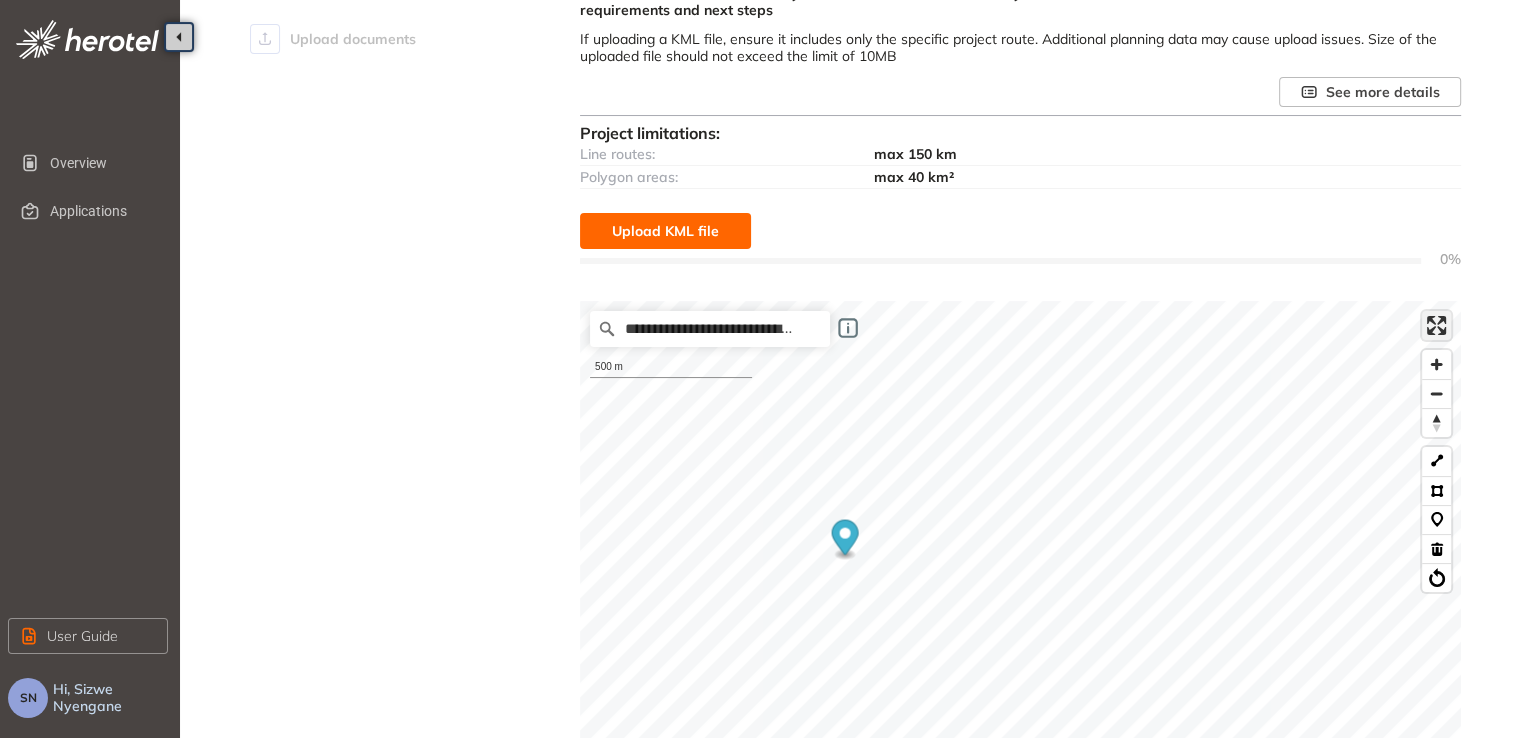 click at bounding box center [1436, 325] 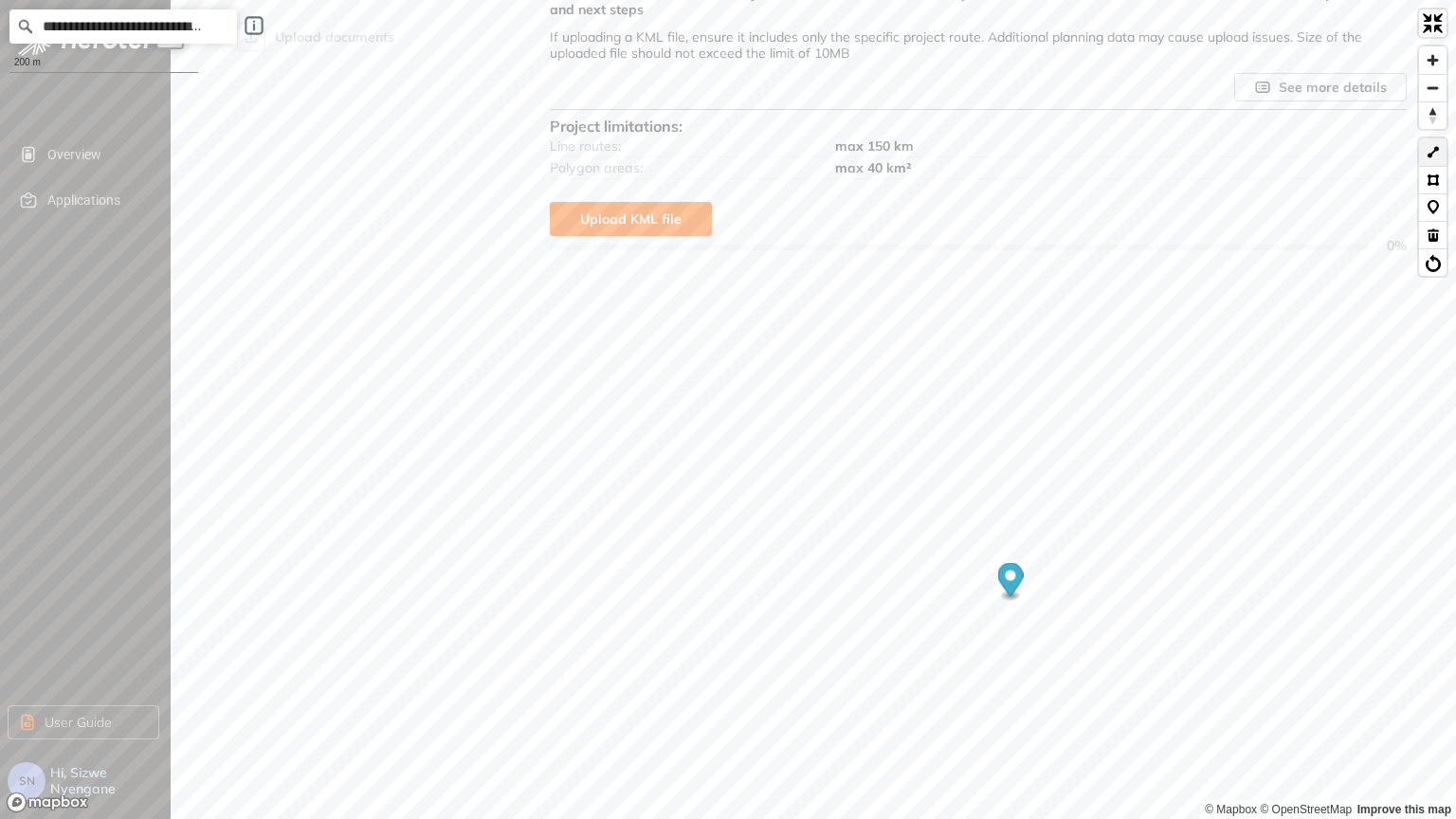 click at bounding box center (1432, 152) 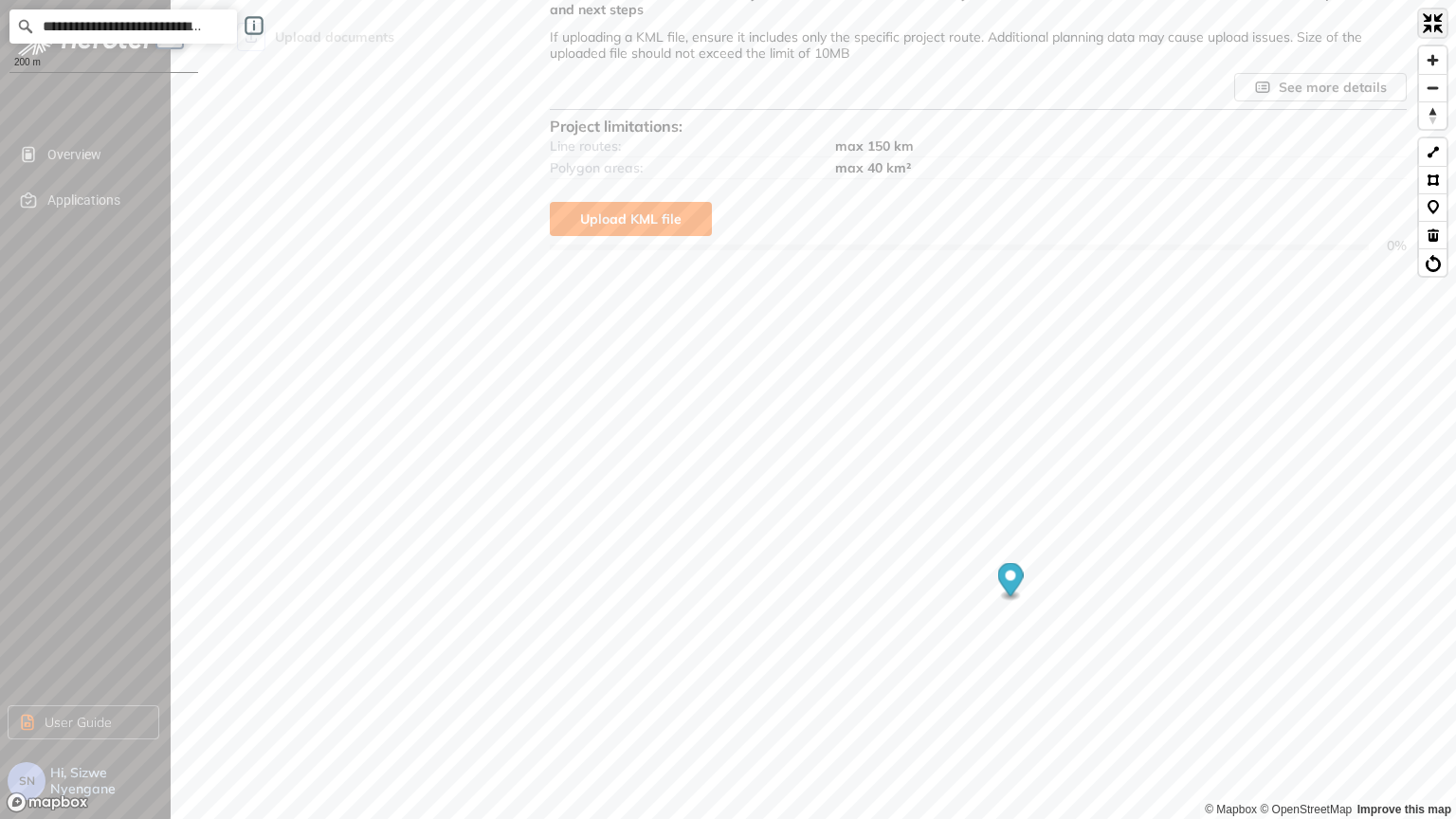 click at bounding box center (1432, 23) 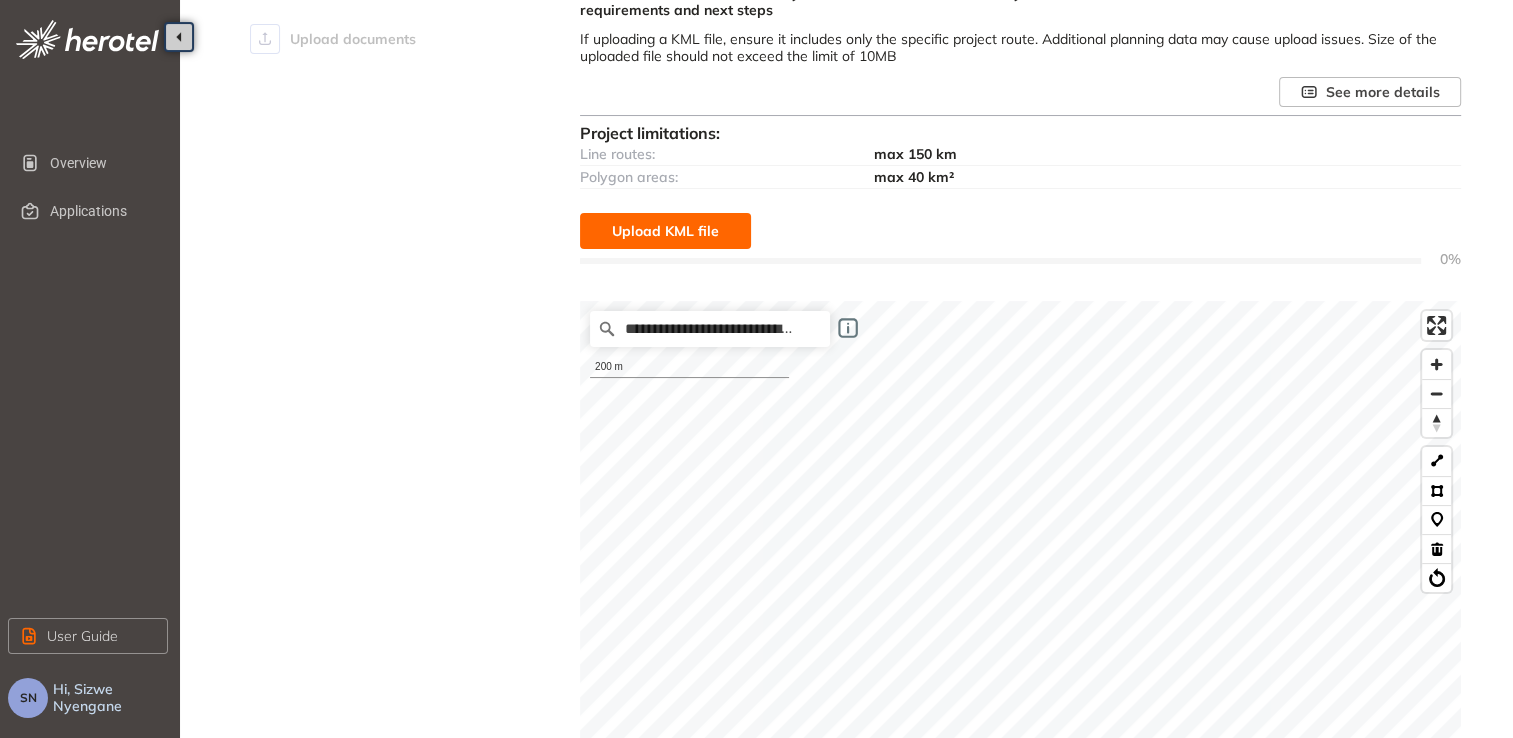 click on "max 40 km²" at bounding box center (1167, 177) 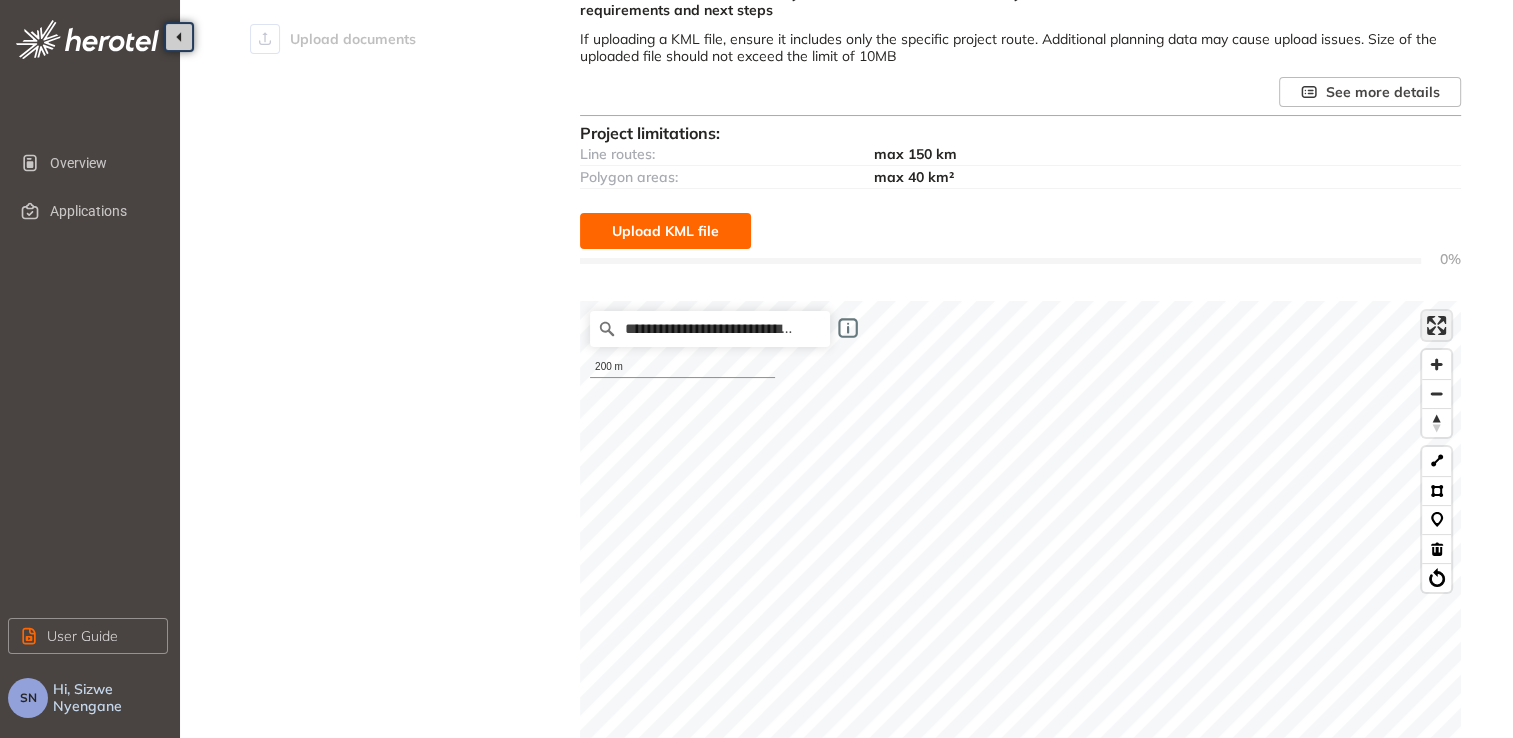 click at bounding box center [1436, 325] 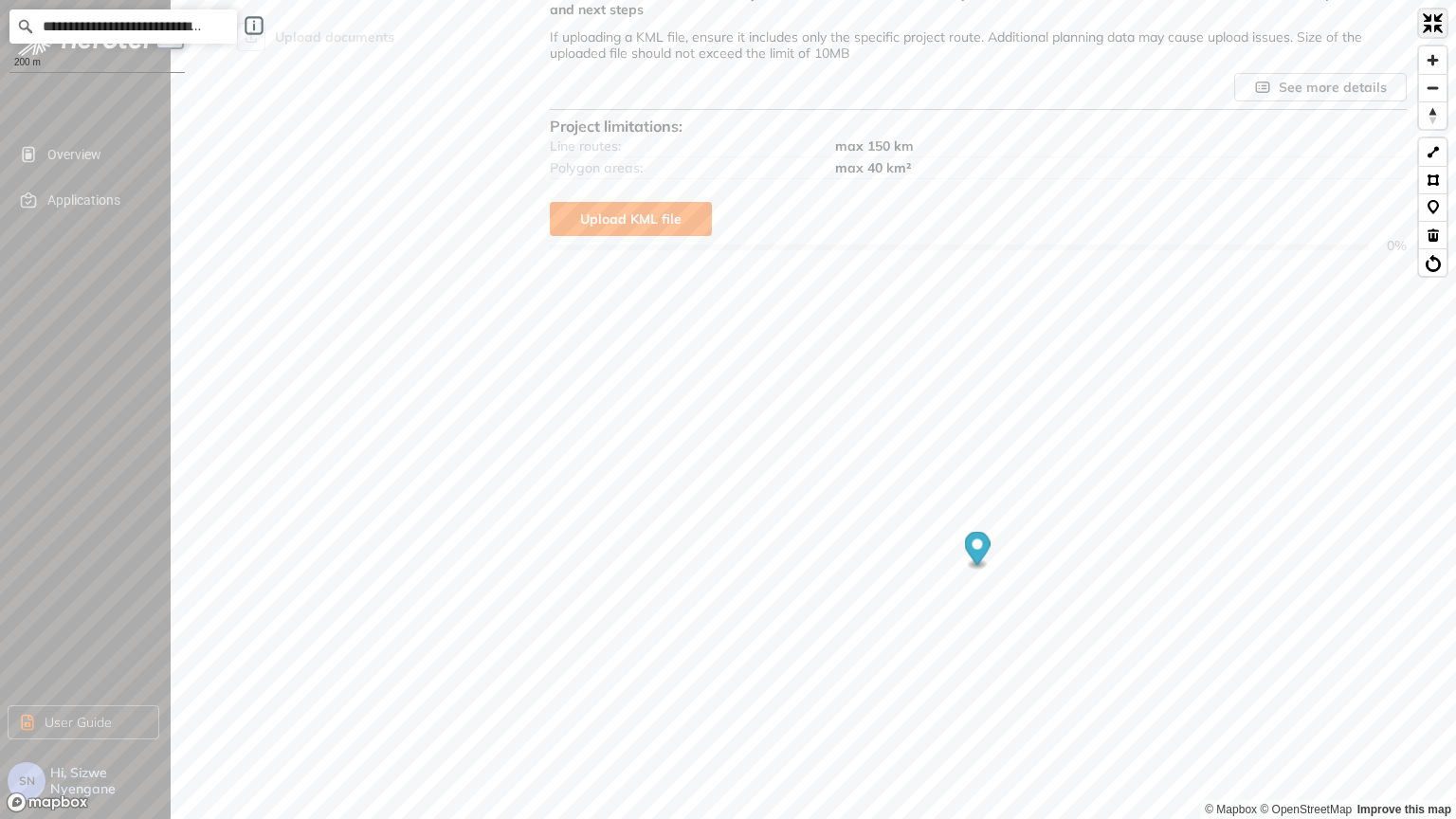 click at bounding box center (1432, 23) 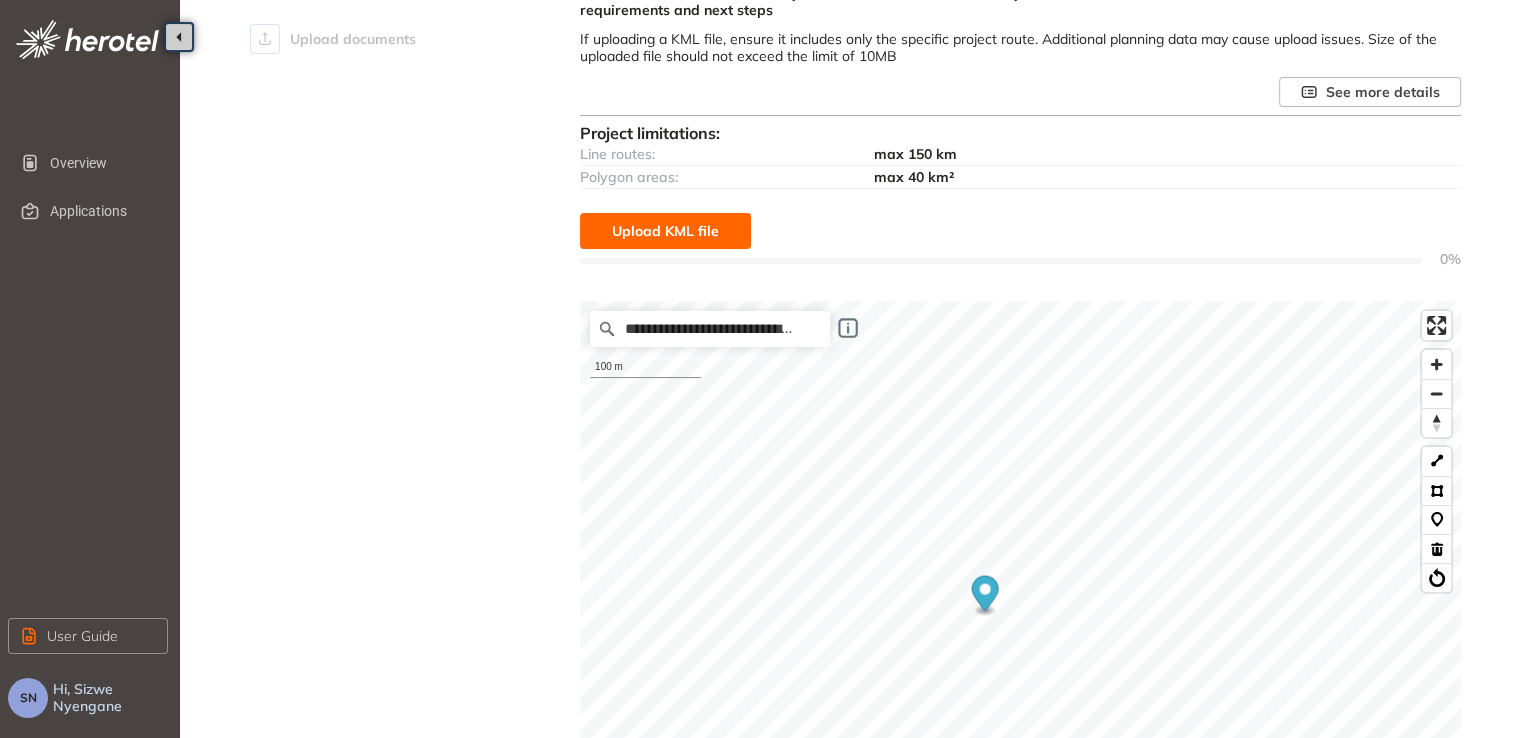 click 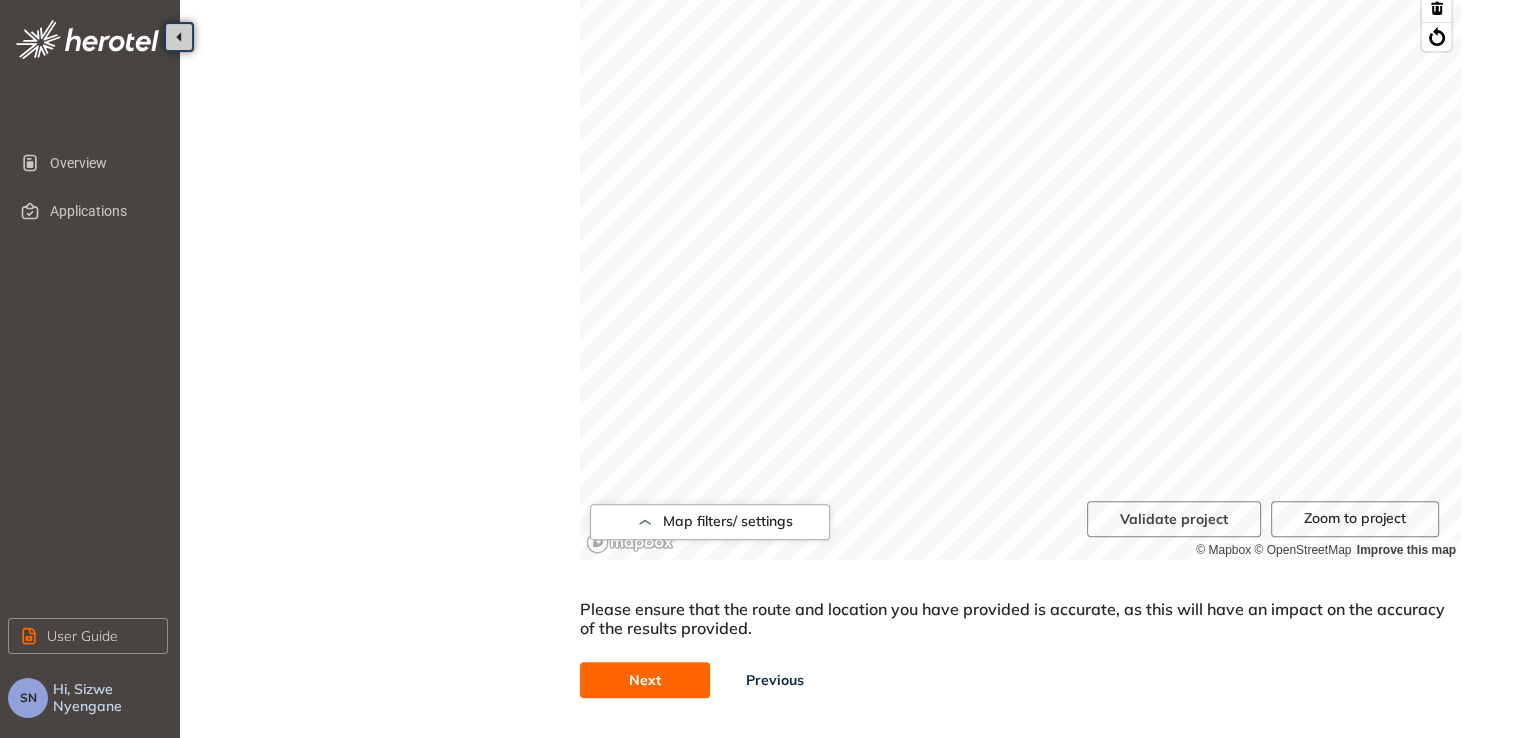 scroll, scrollTop: 740, scrollLeft: 0, axis: vertical 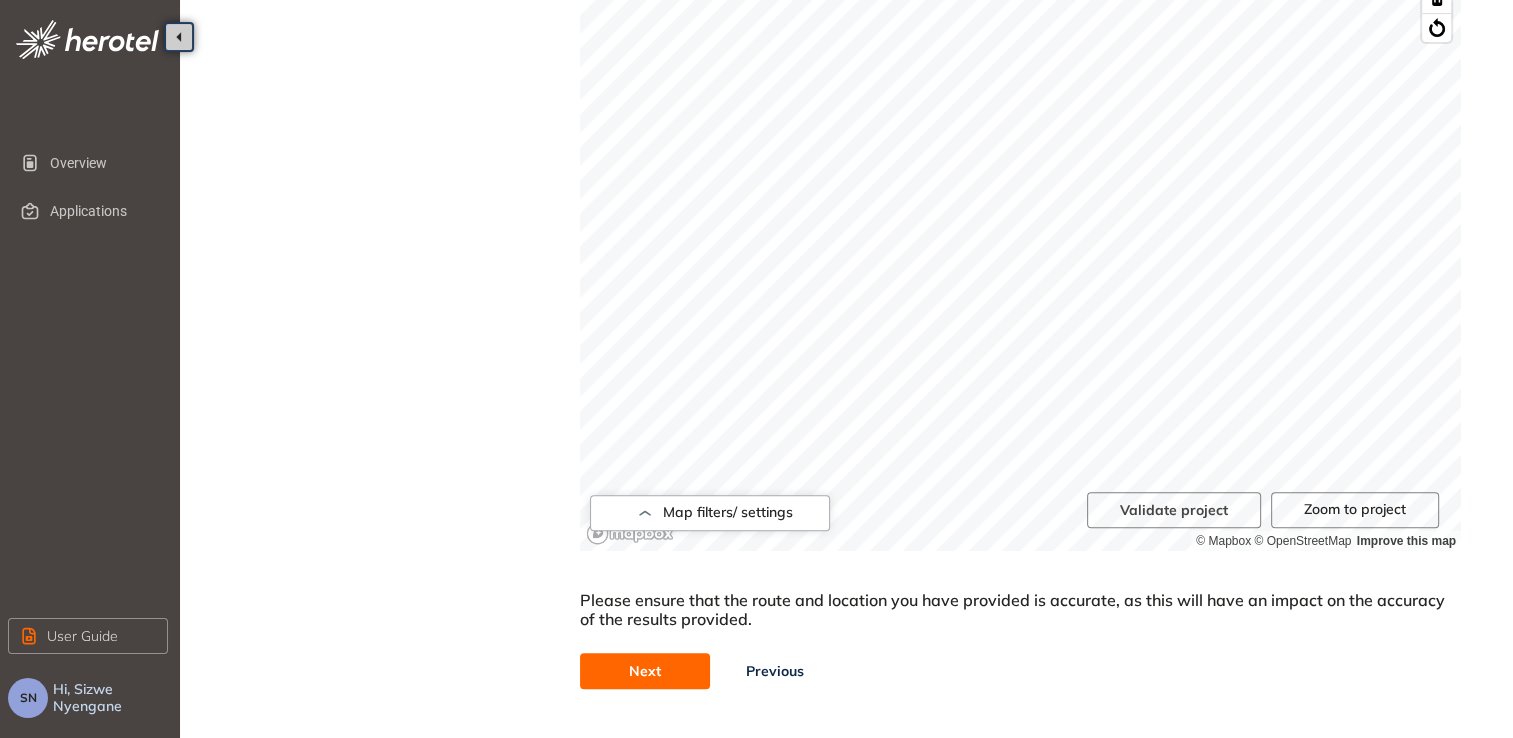 click on "Next" at bounding box center [645, 671] 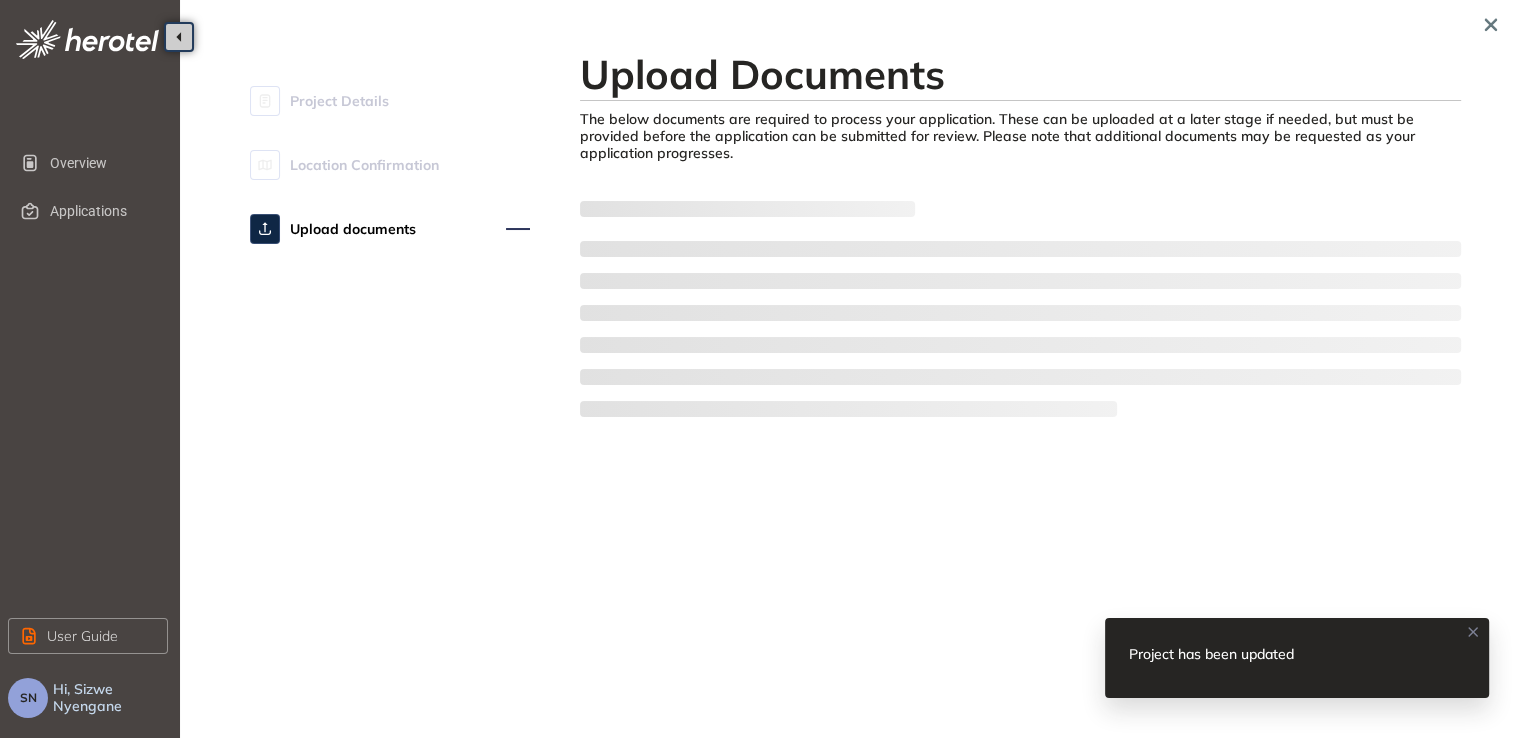 scroll, scrollTop: 0, scrollLeft: 0, axis: both 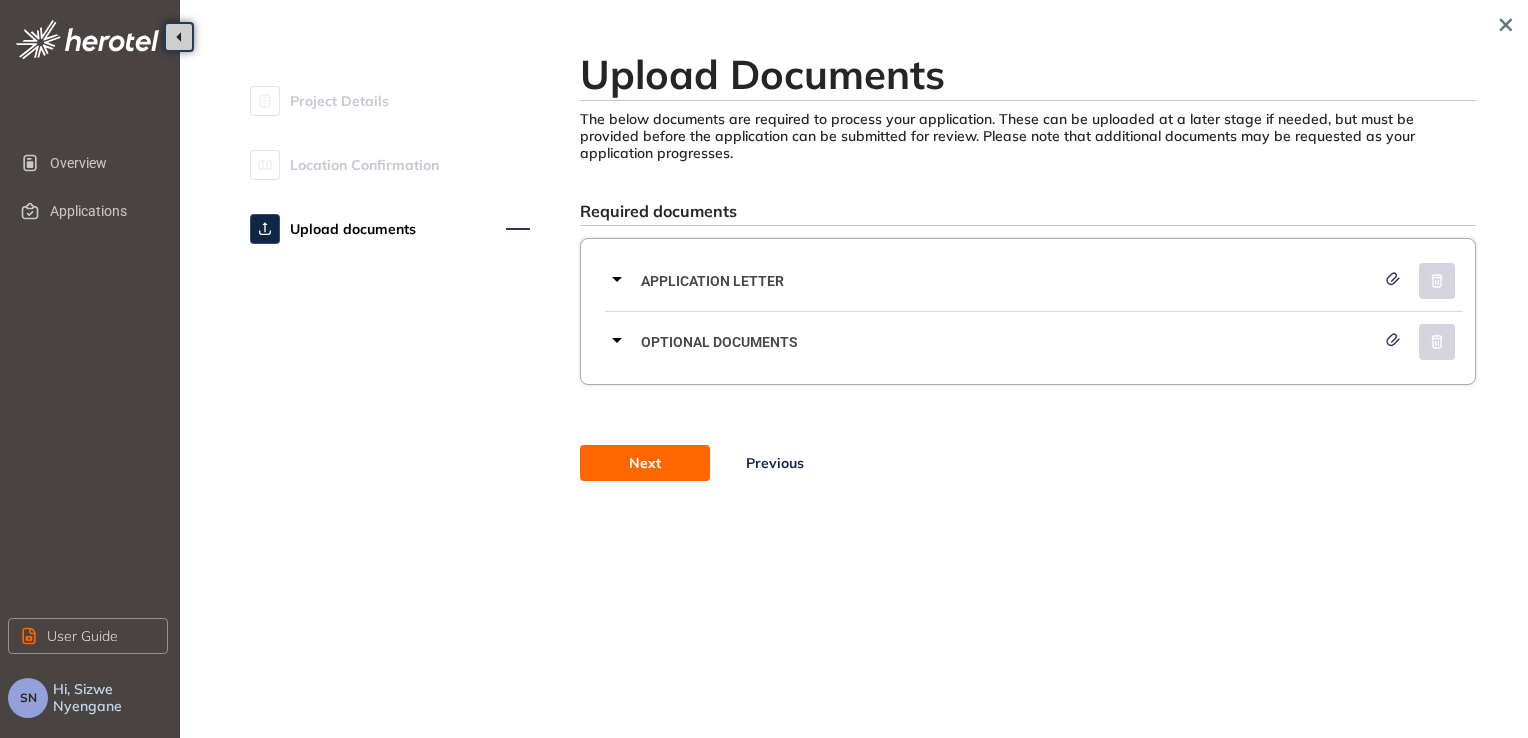 click 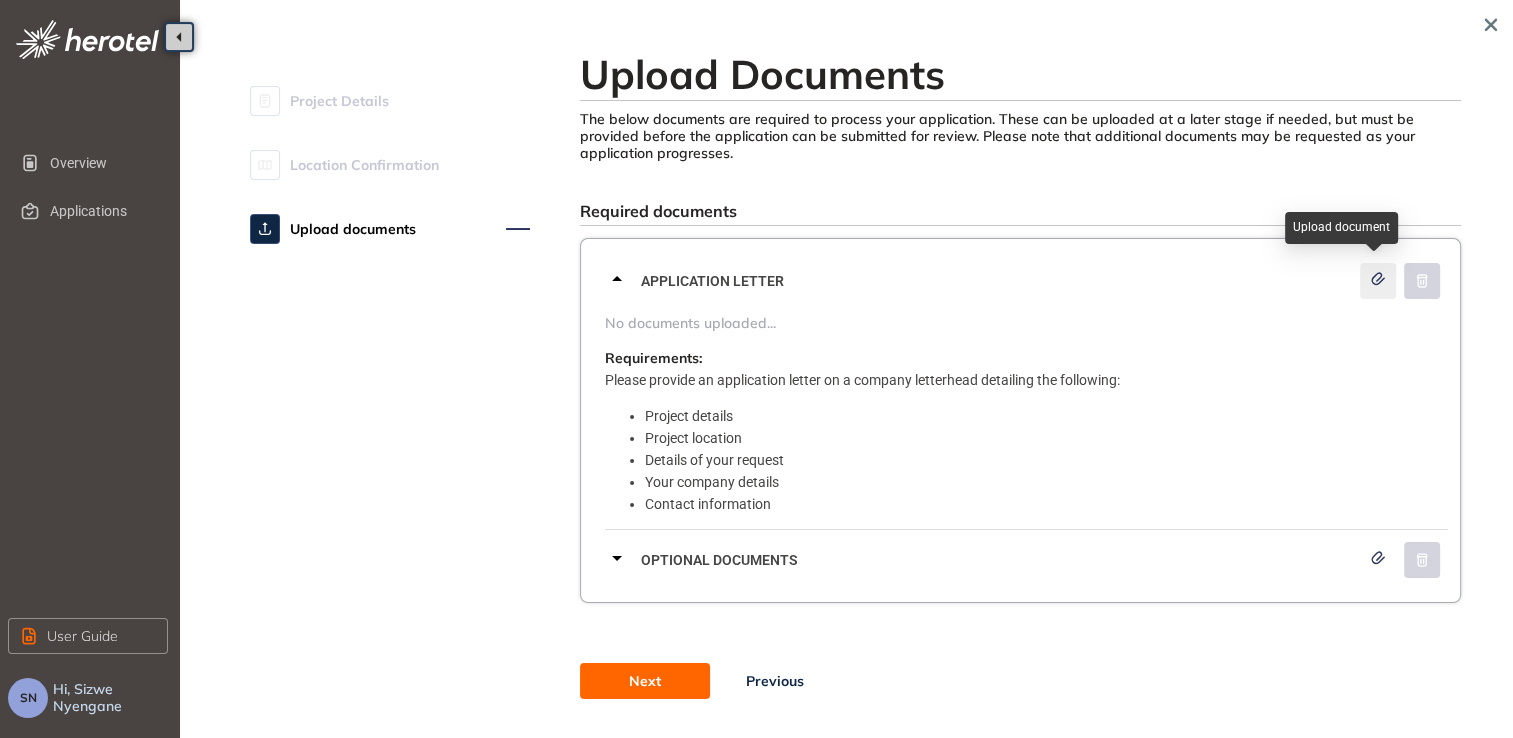 click 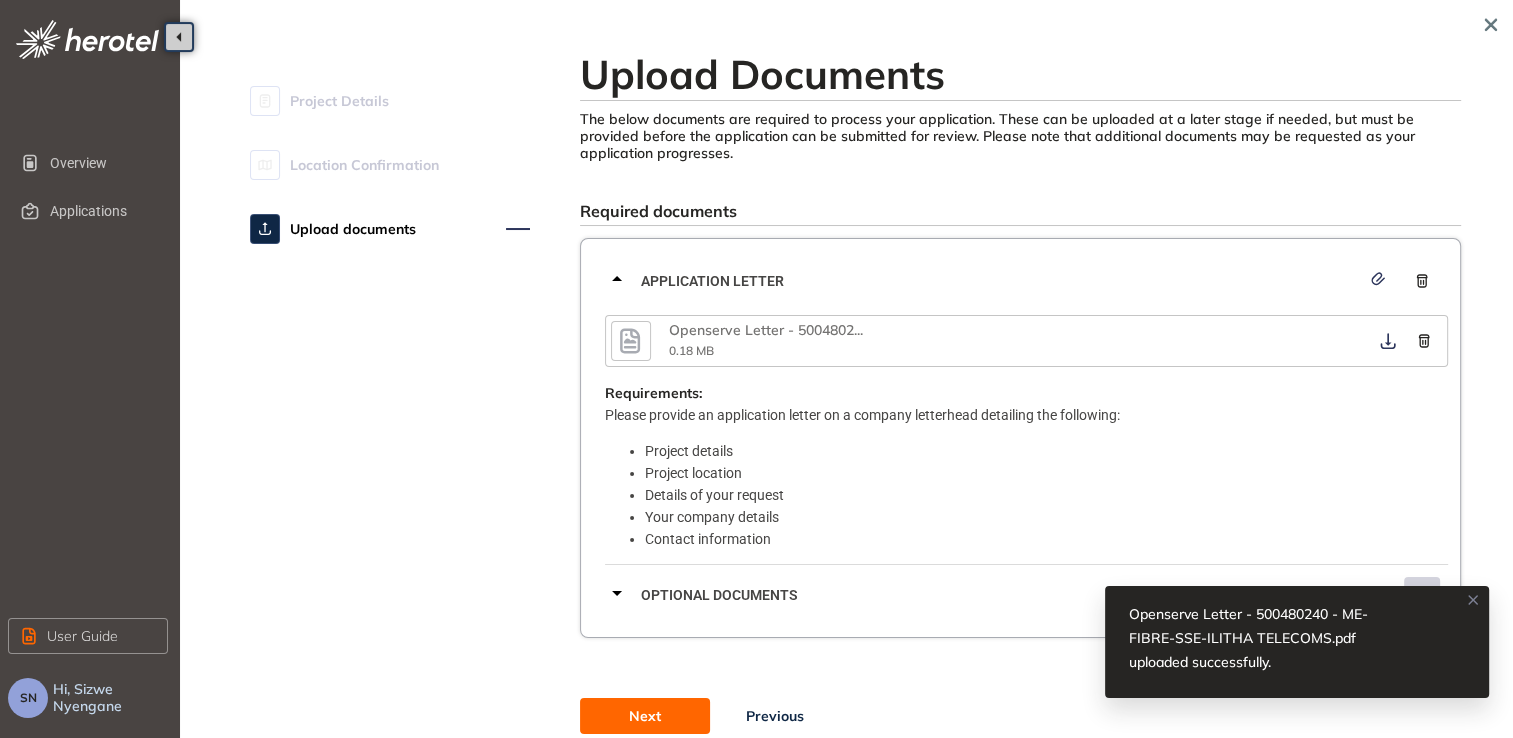 click on "Details of your request" at bounding box center [1046, 495] 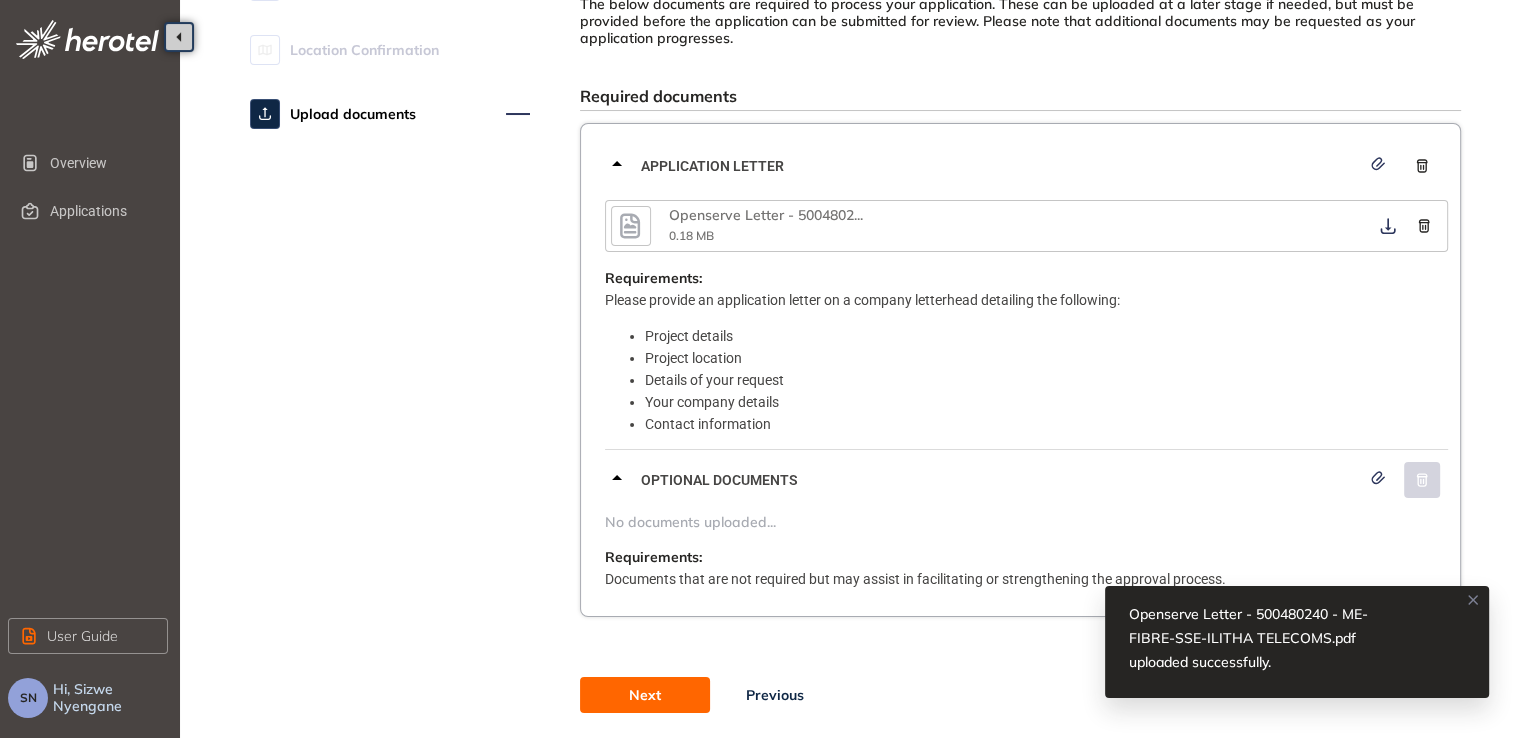 scroll, scrollTop: 178, scrollLeft: 0, axis: vertical 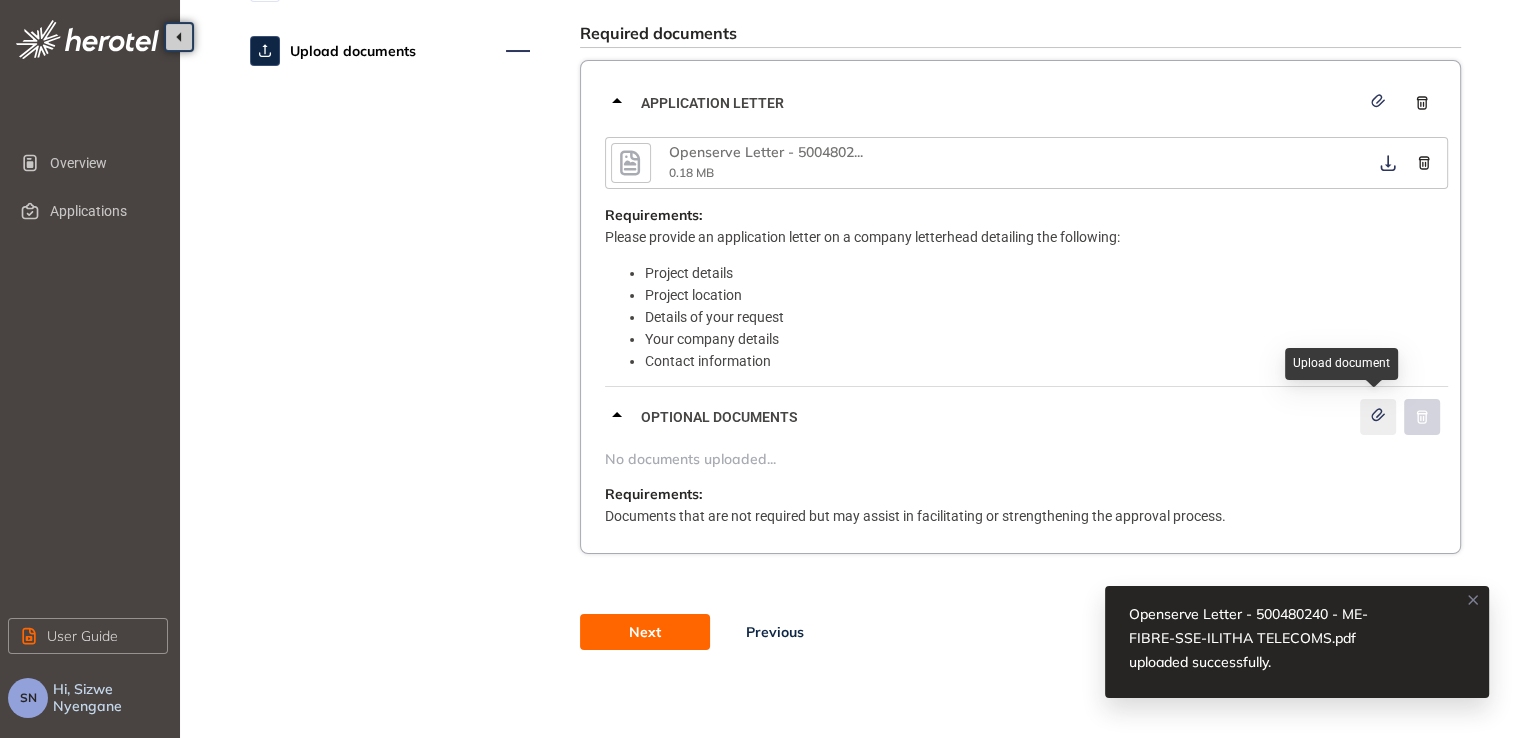 click 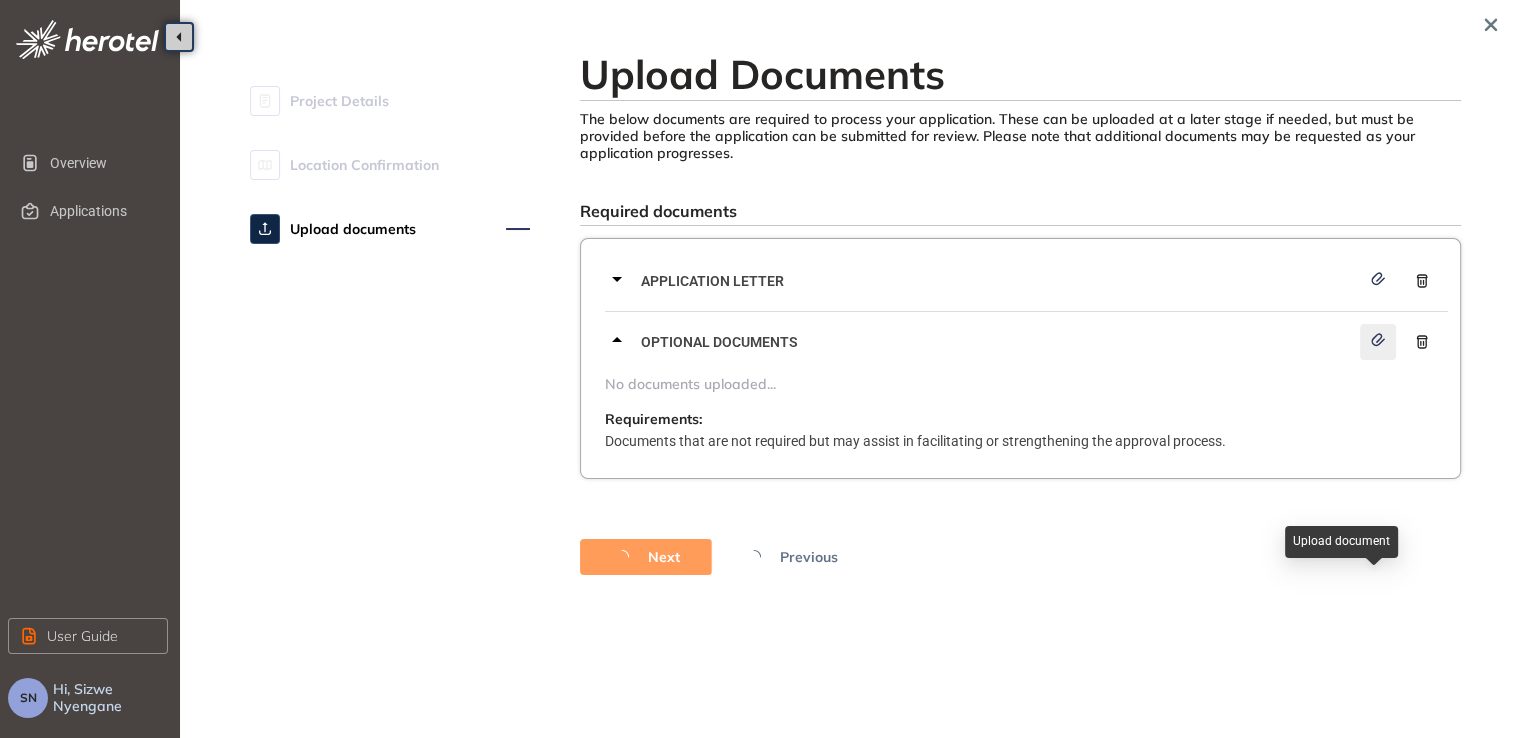 scroll, scrollTop: 0, scrollLeft: 0, axis: both 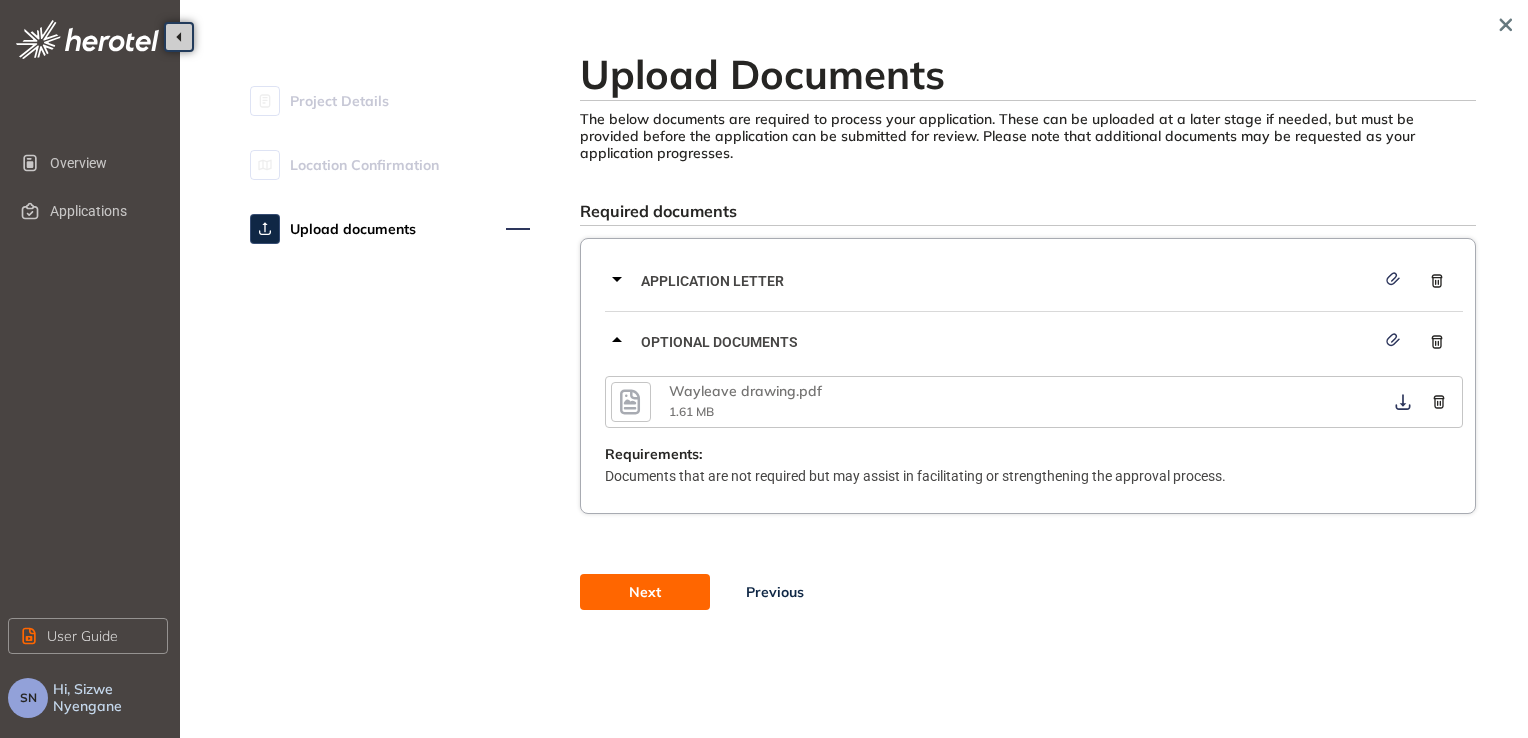 click on "Next" at bounding box center [645, 592] 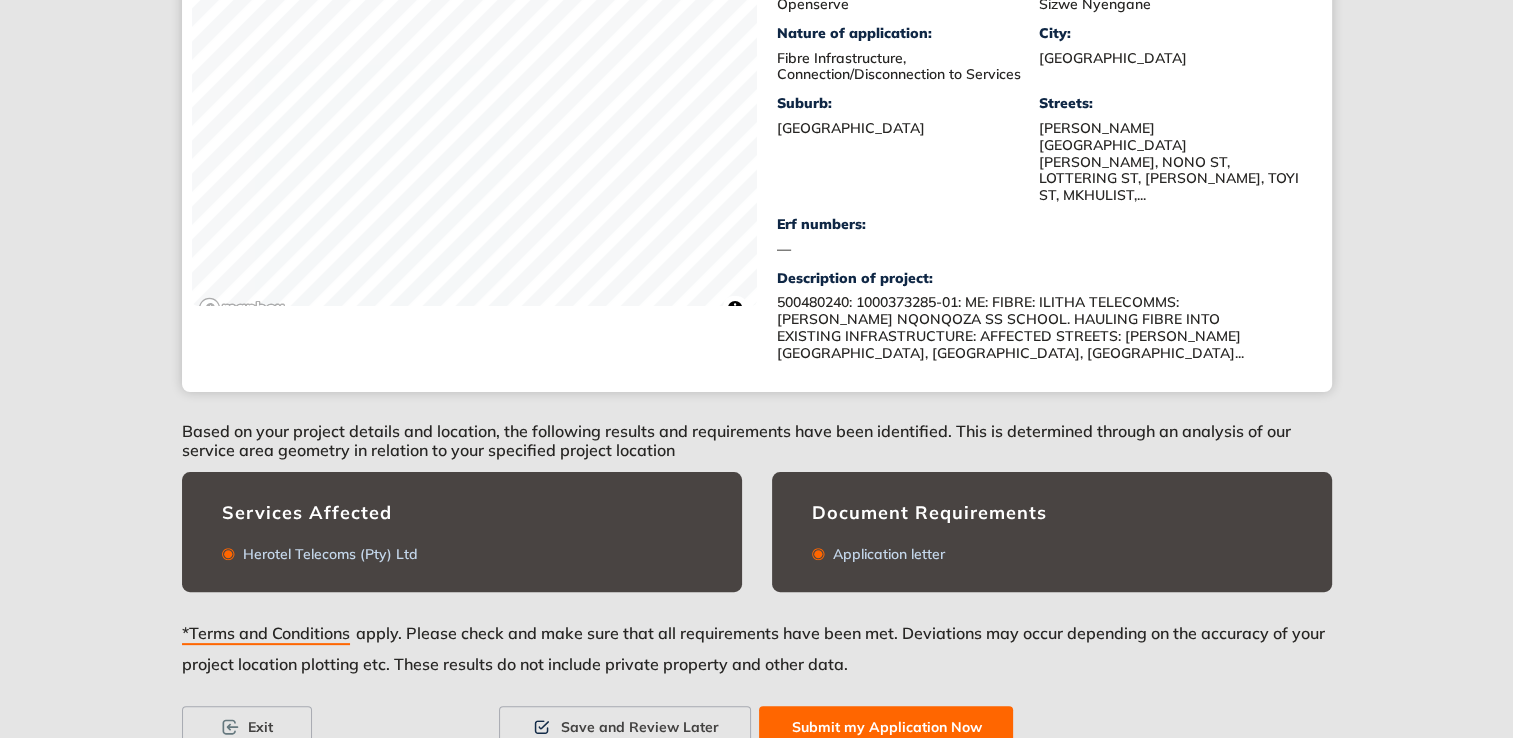 scroll, scrollTop: 464, scrollLeft: 0, axis: vertical 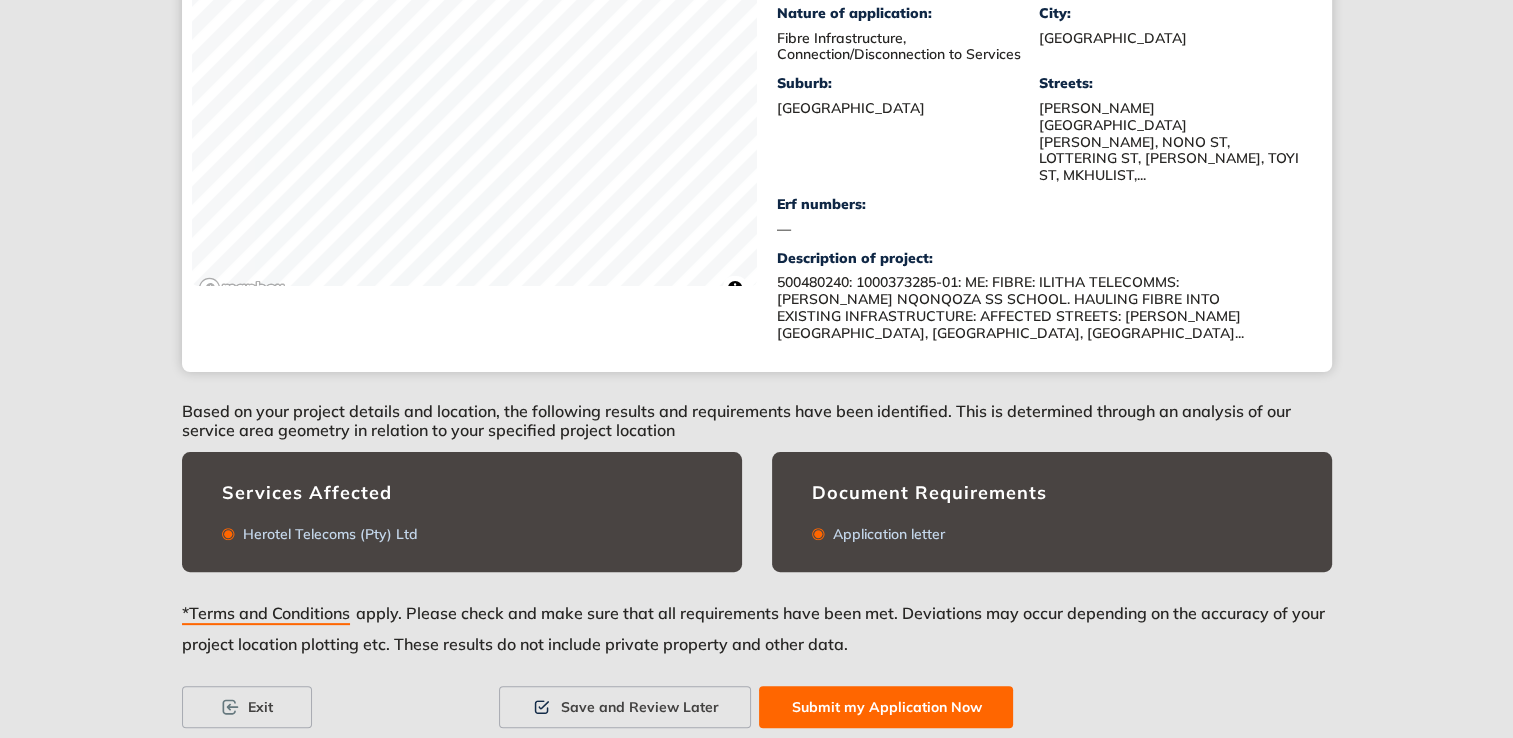click on "Submit my Application Now" at bounding box center (886, 707) 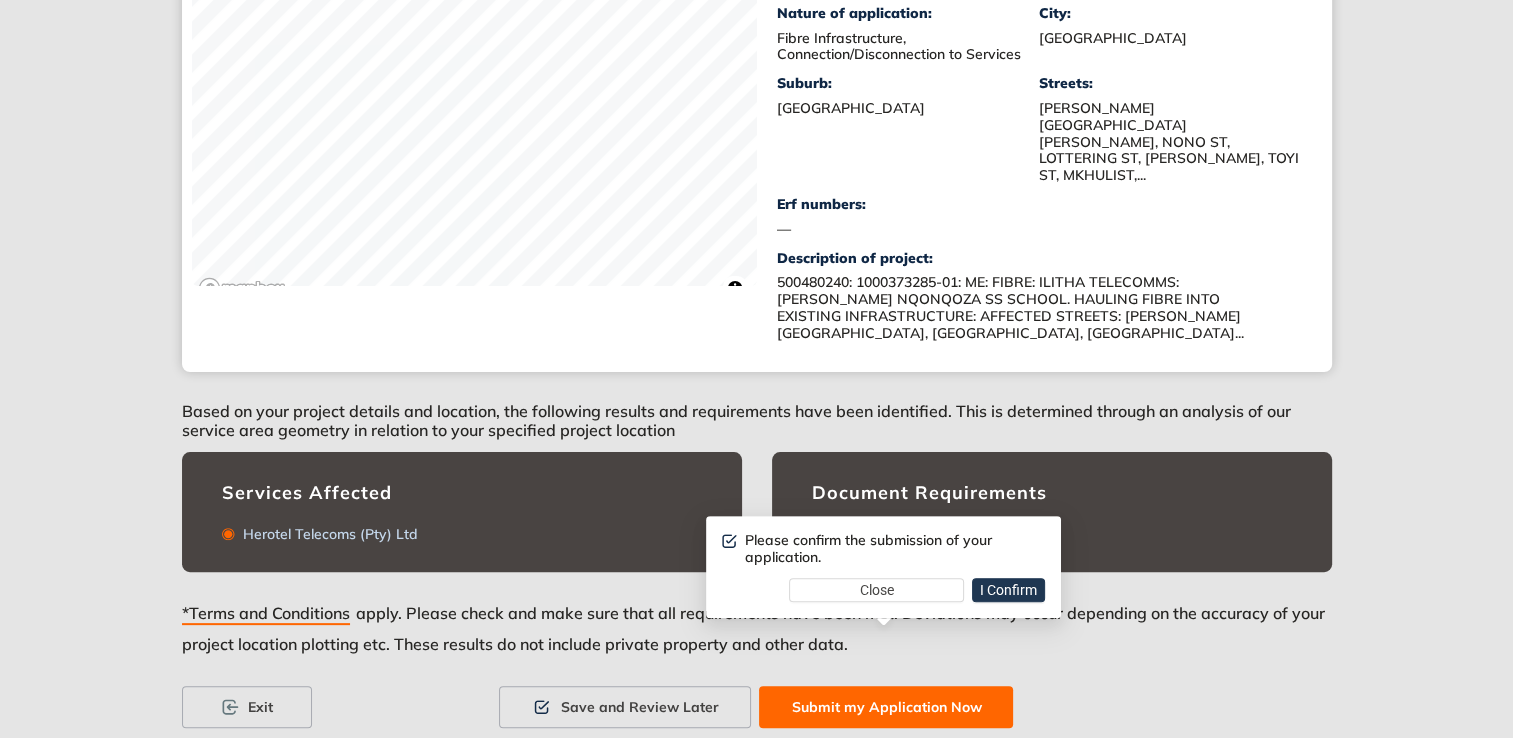 click on "I Confirm" at bounding box center (1008, 590) 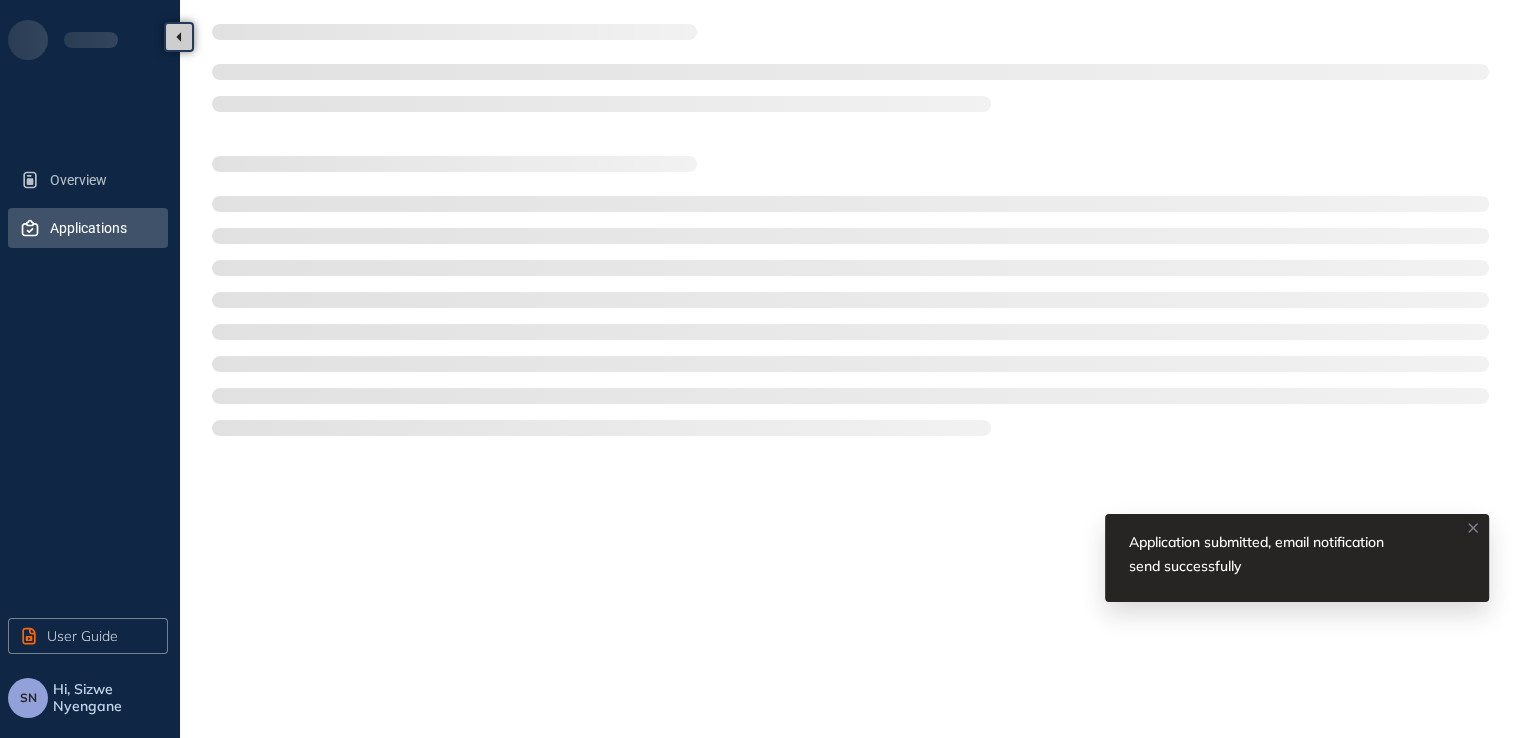 scroll, scrollTop: 0, scrollLeft: 0, axis: both 